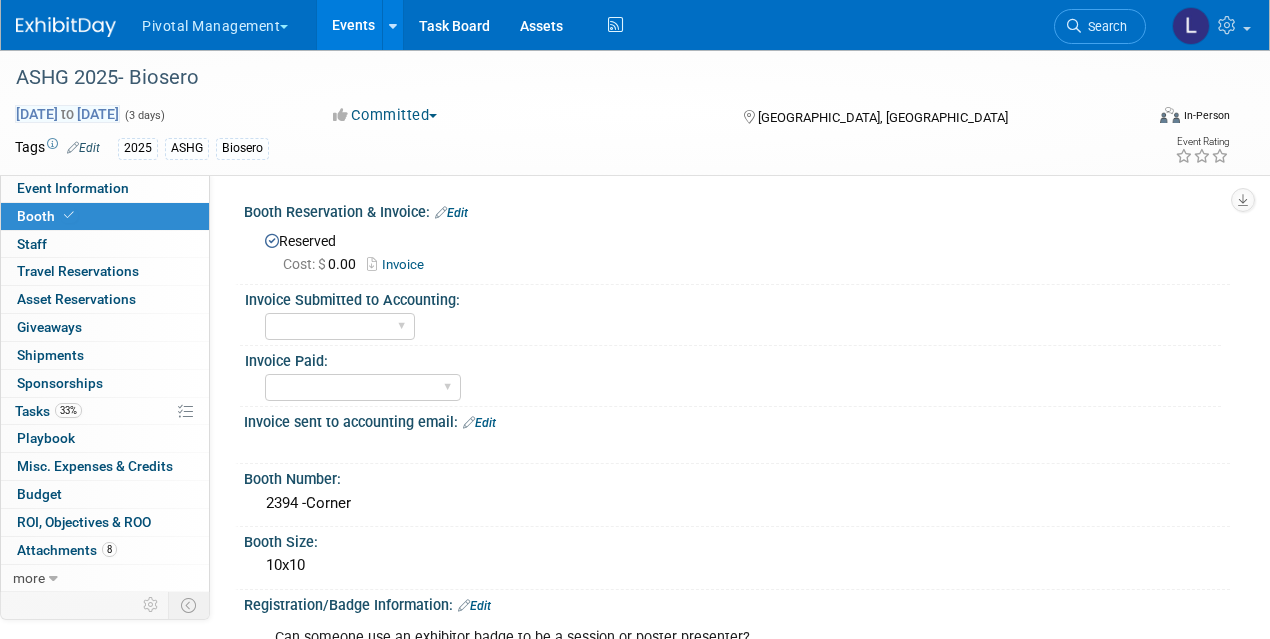 scroll, scrollTop: 0, scrollLeft: 0, axis: both 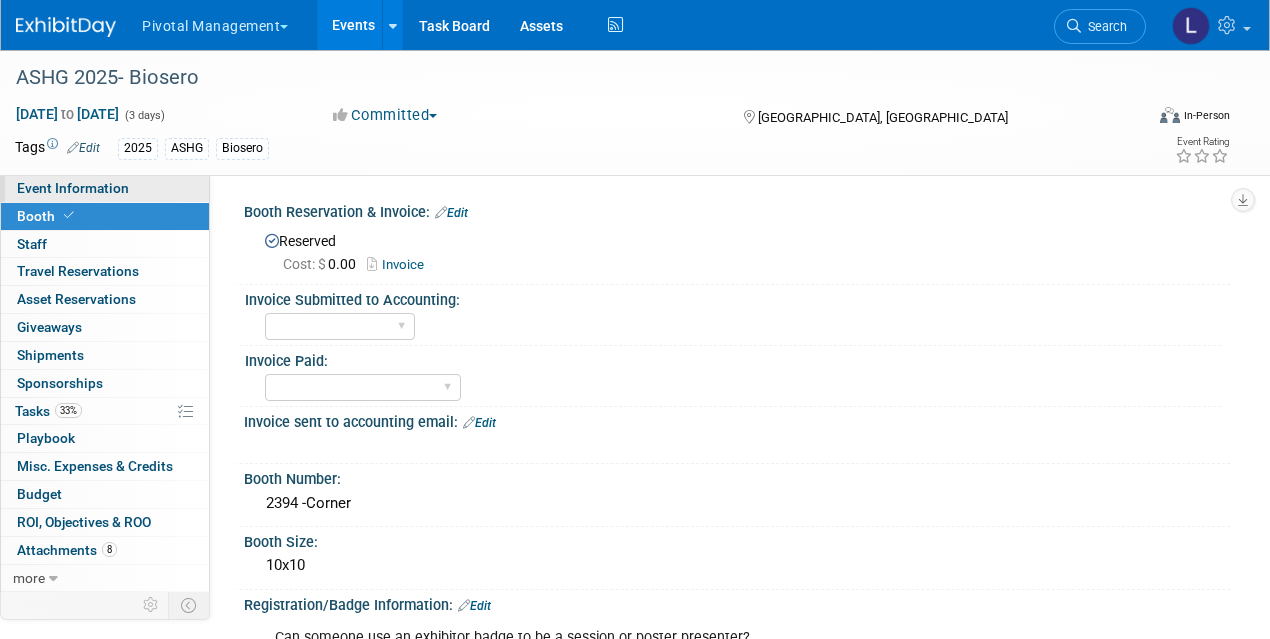 click on "Event Information" at bounding box center [73, 188] 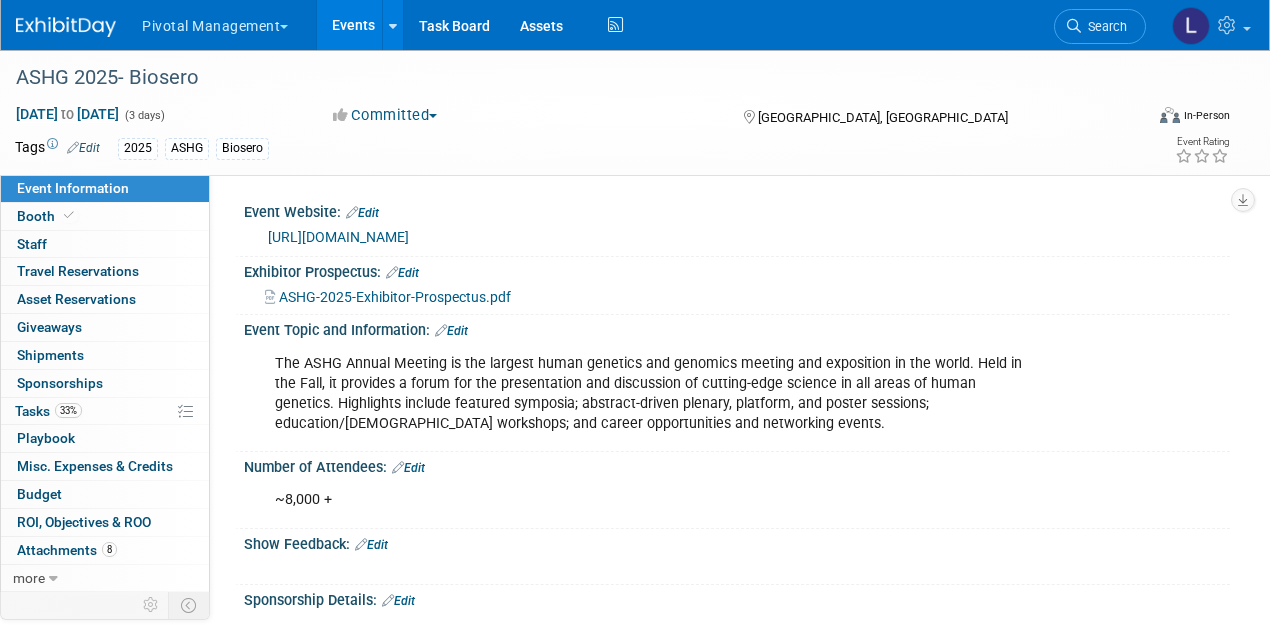 click on "[URL][DOMAIN_NAME]" at bounding box center [741, 237] 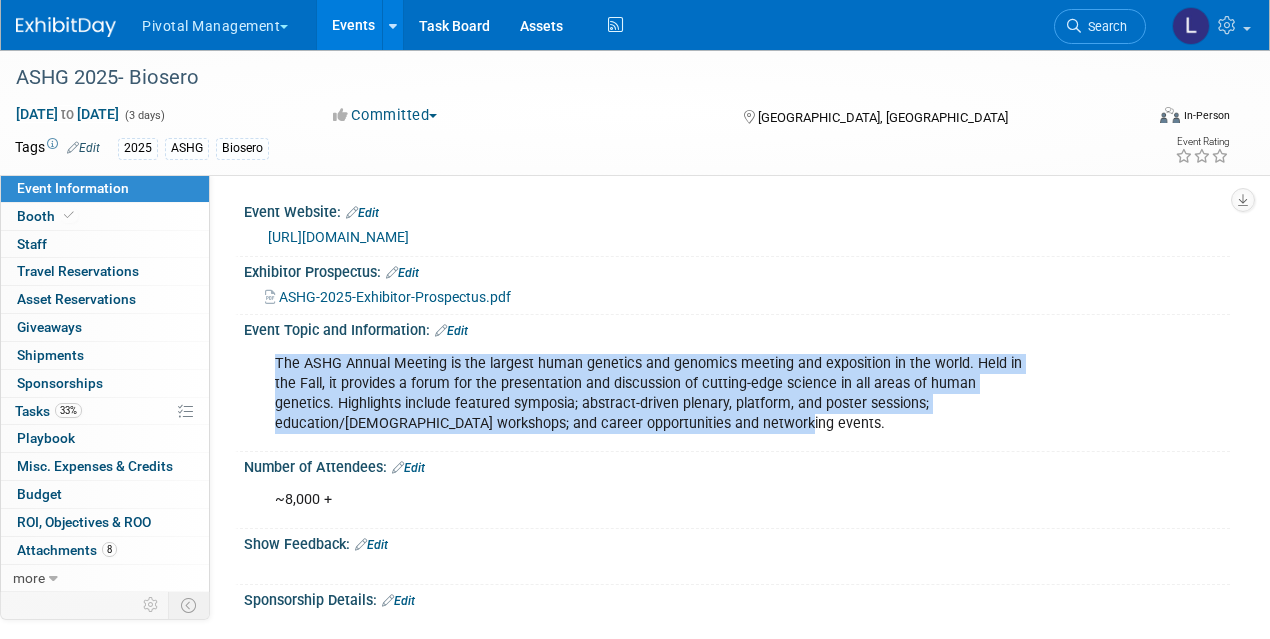 drag, startPoint x: 274, startPoint y: 359, endPoint x: 837, endPoint y: 416, distance: 565.87805 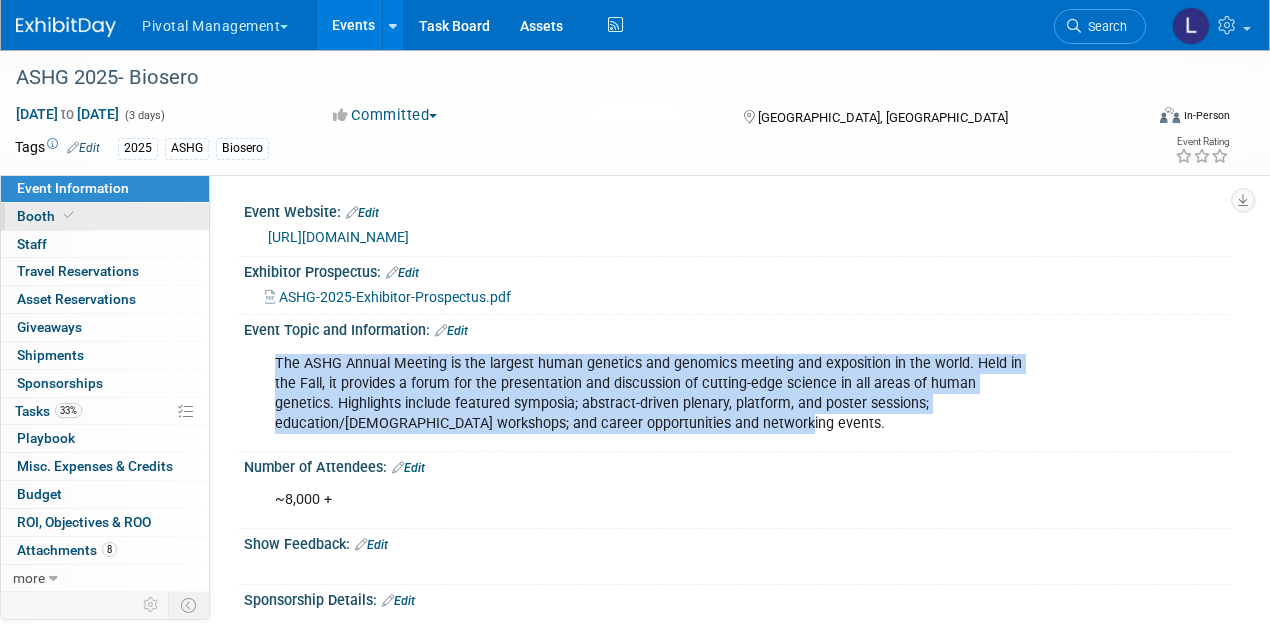 click on "Booth" at bounding box center [47, 216] 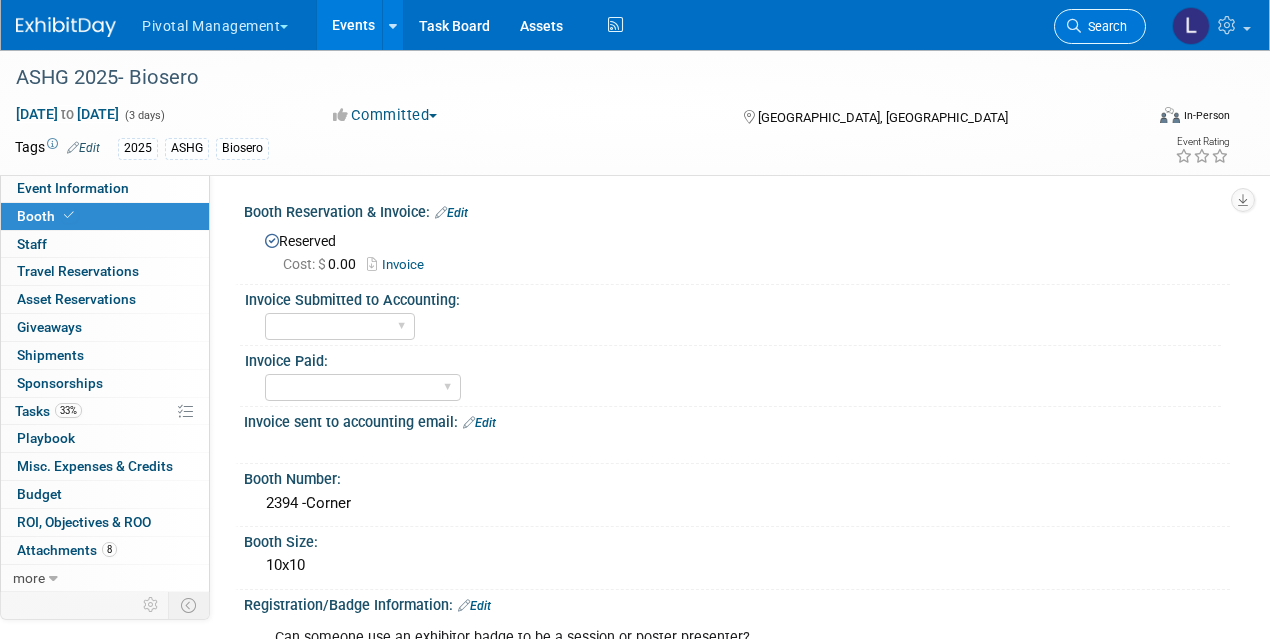 click on "Search" at bounding box center (1100, 26) 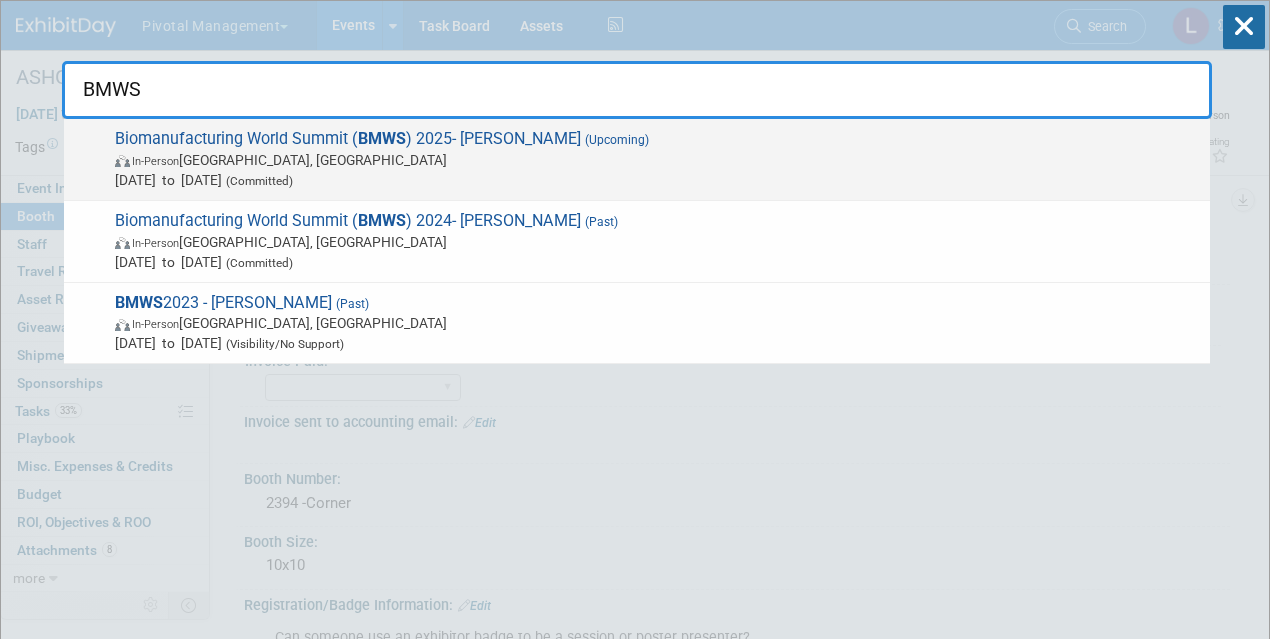 type on "BMWS" 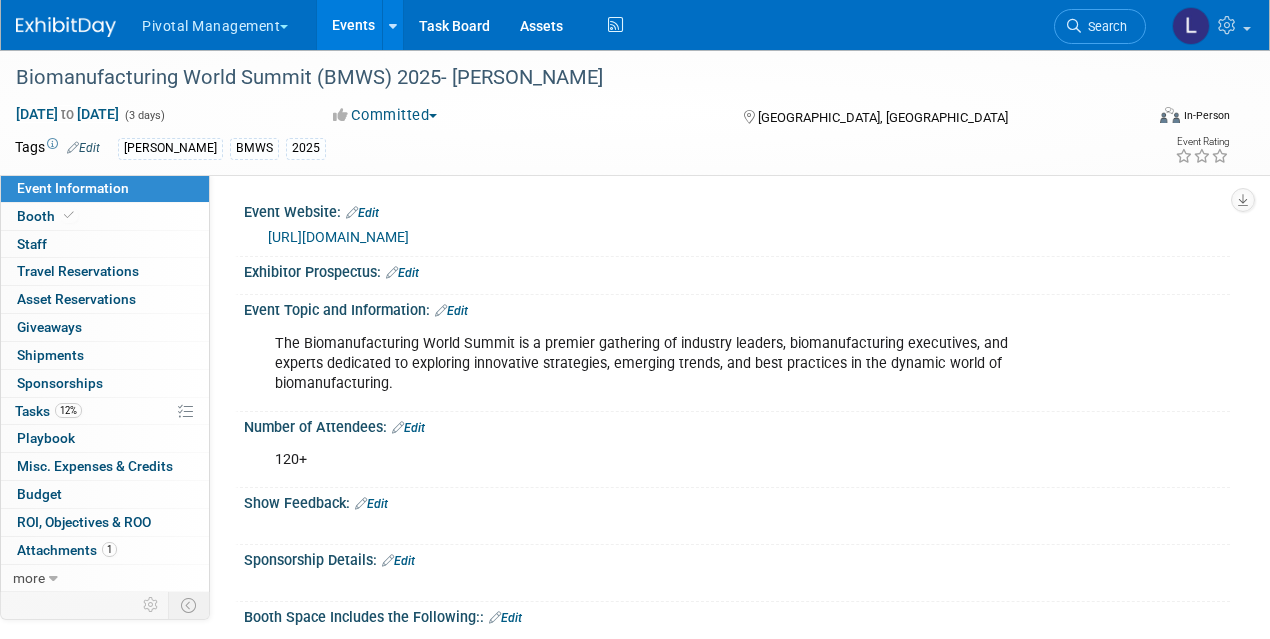 scroll, scrollTop: 0, scrollLeft: 0, axis: both 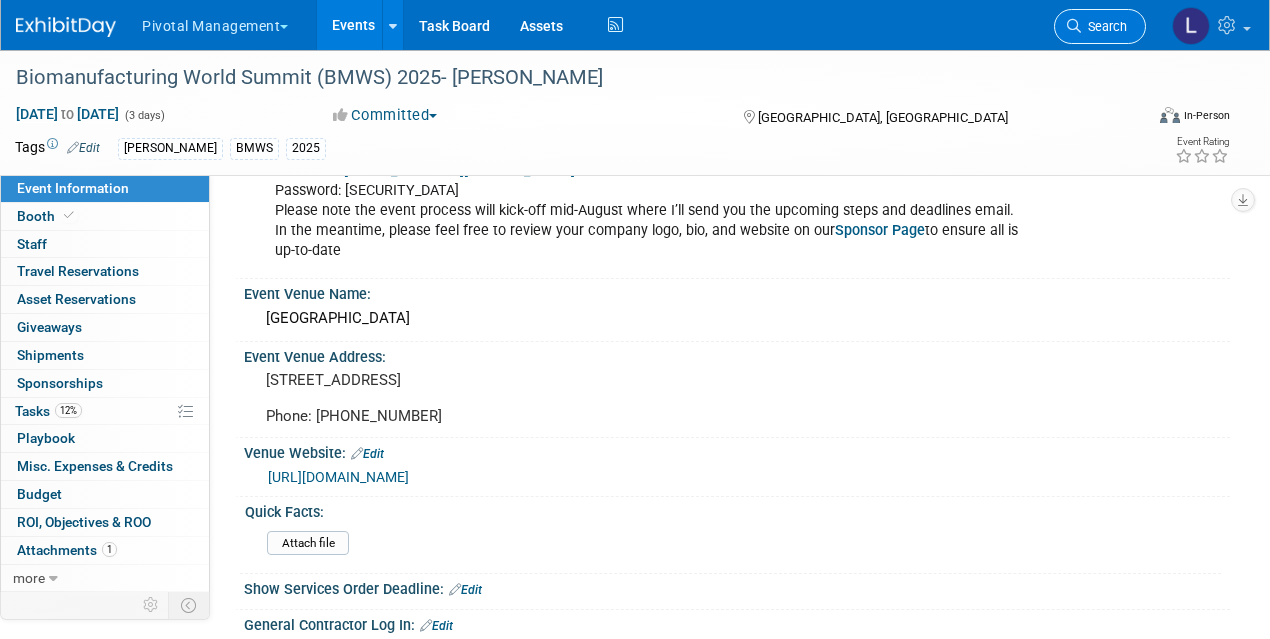 click on "Search" at bounding box center [1104, 26] 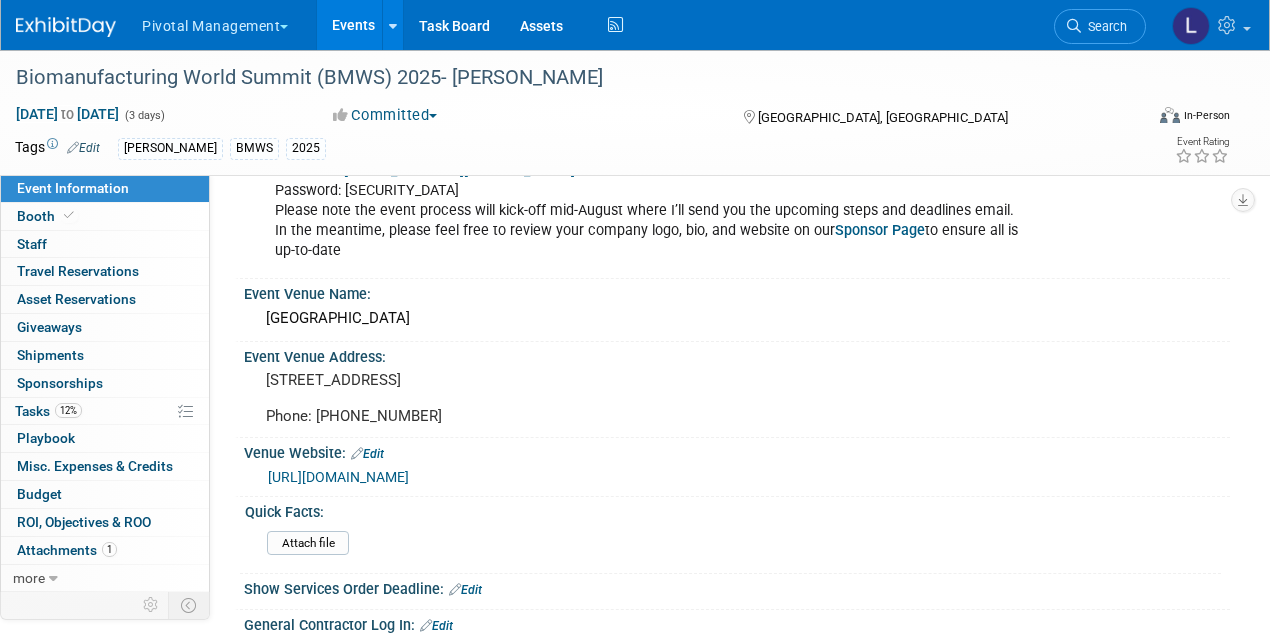 scroll, scrollTop: 0, scrollLeft: 0, axis: both 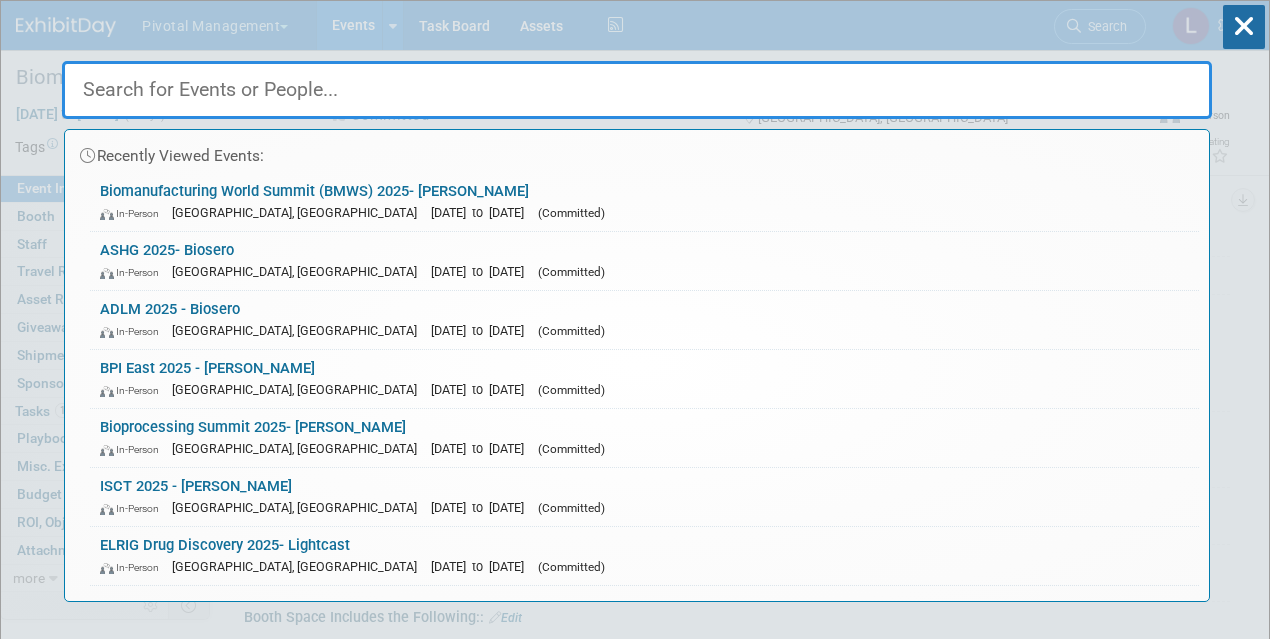 click at bounding box center (637, 90) 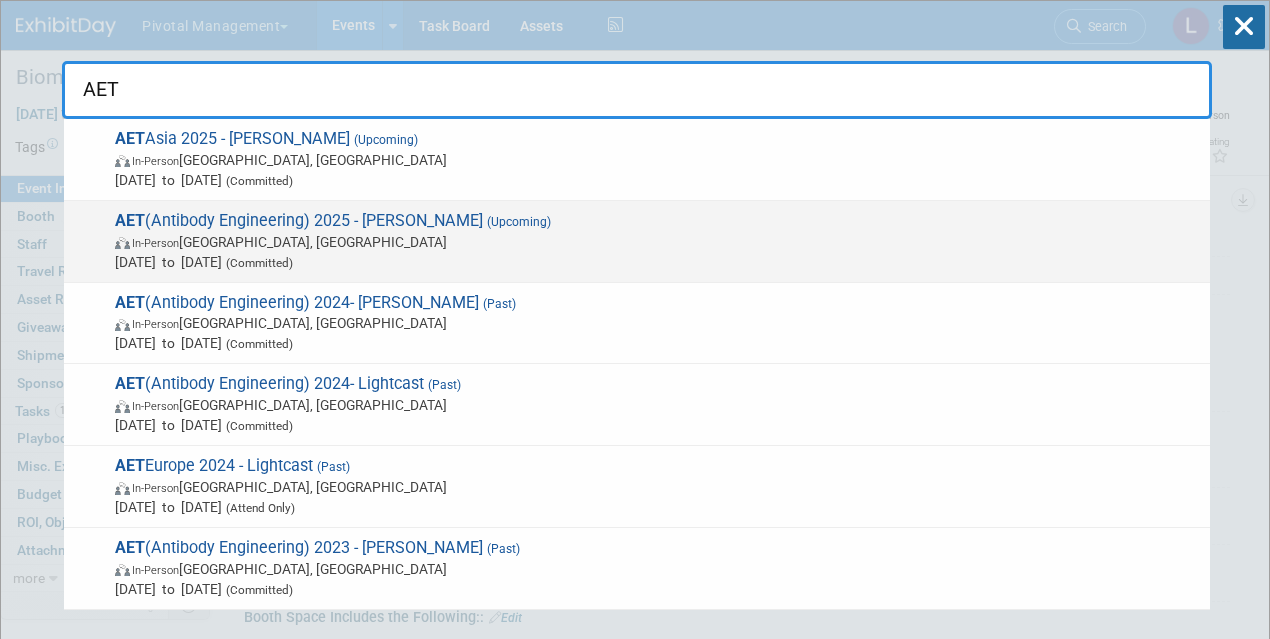 type on "AET" 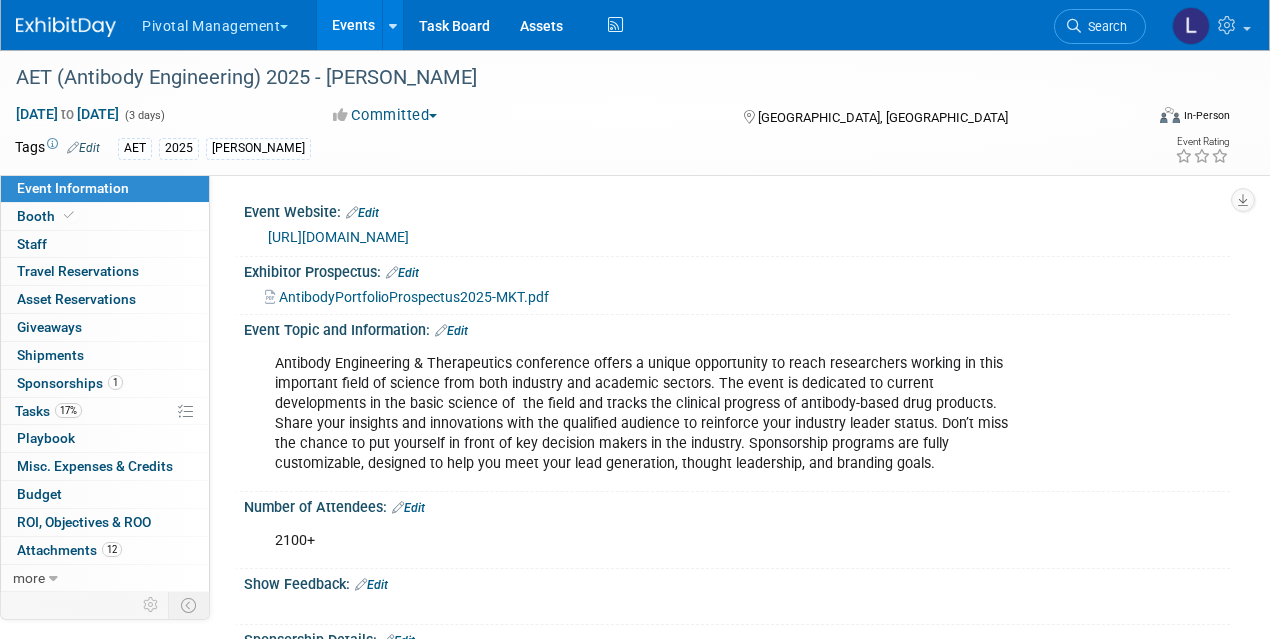 scroll, scrollTop: 0, scrollLeft: 0, axis: both 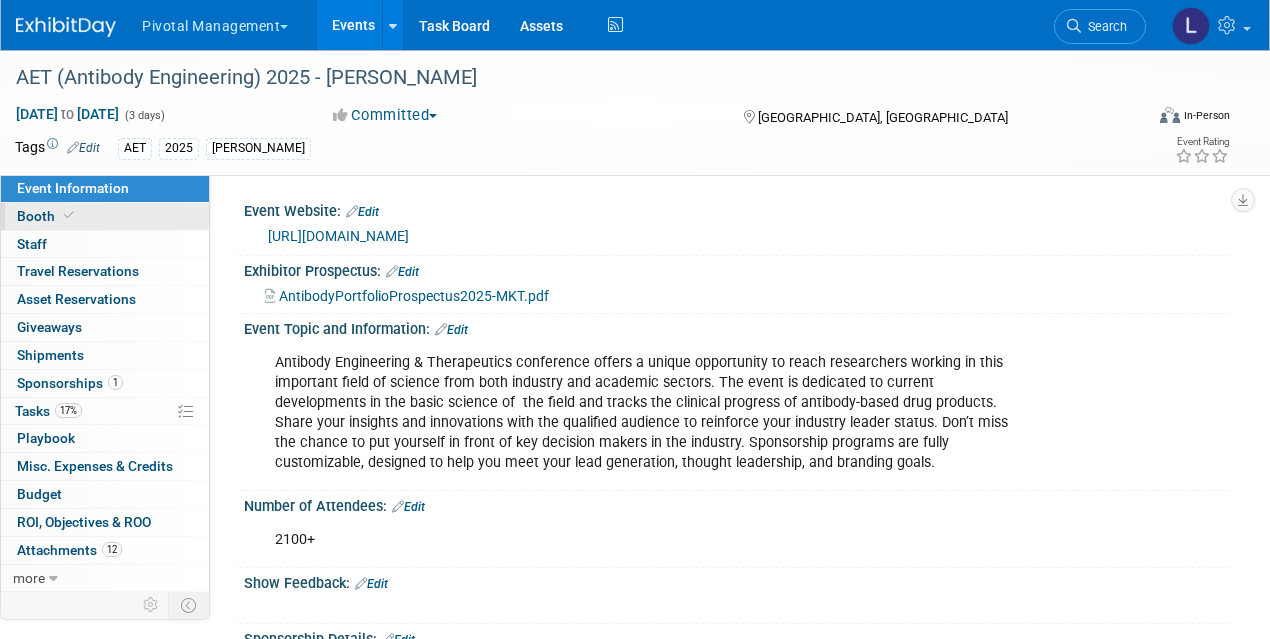 click on "Booth" at bounding box center (105, 216) 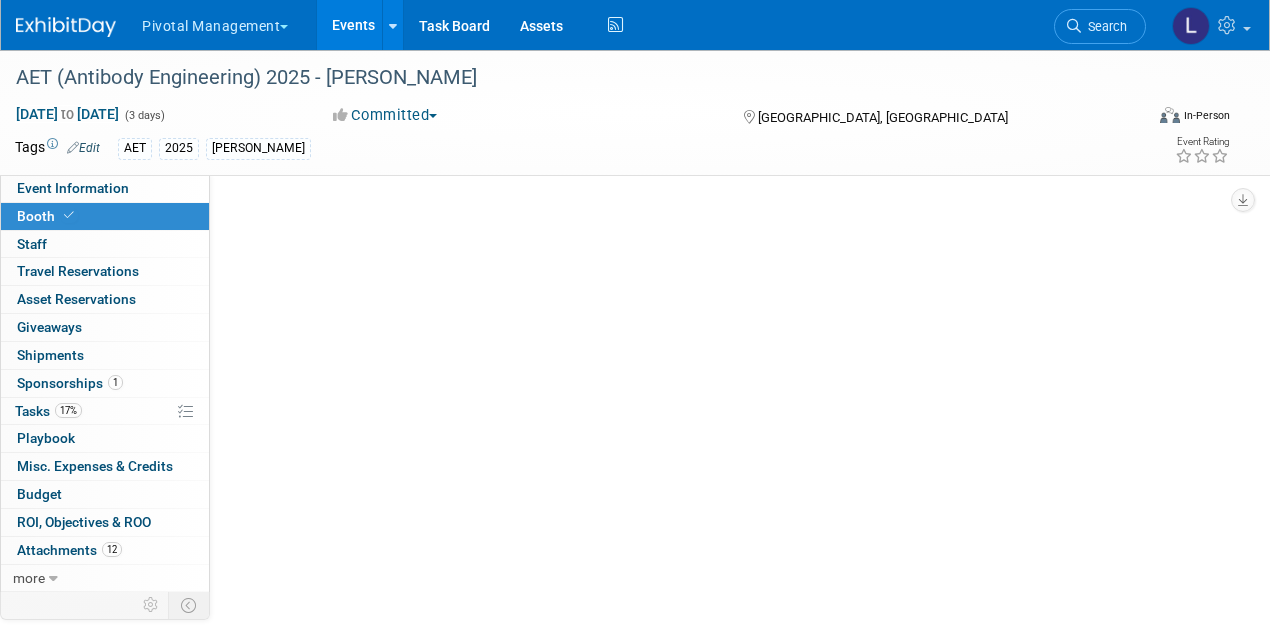 scroll, scrollTop: 0, scrollLeft: 0, axis: both 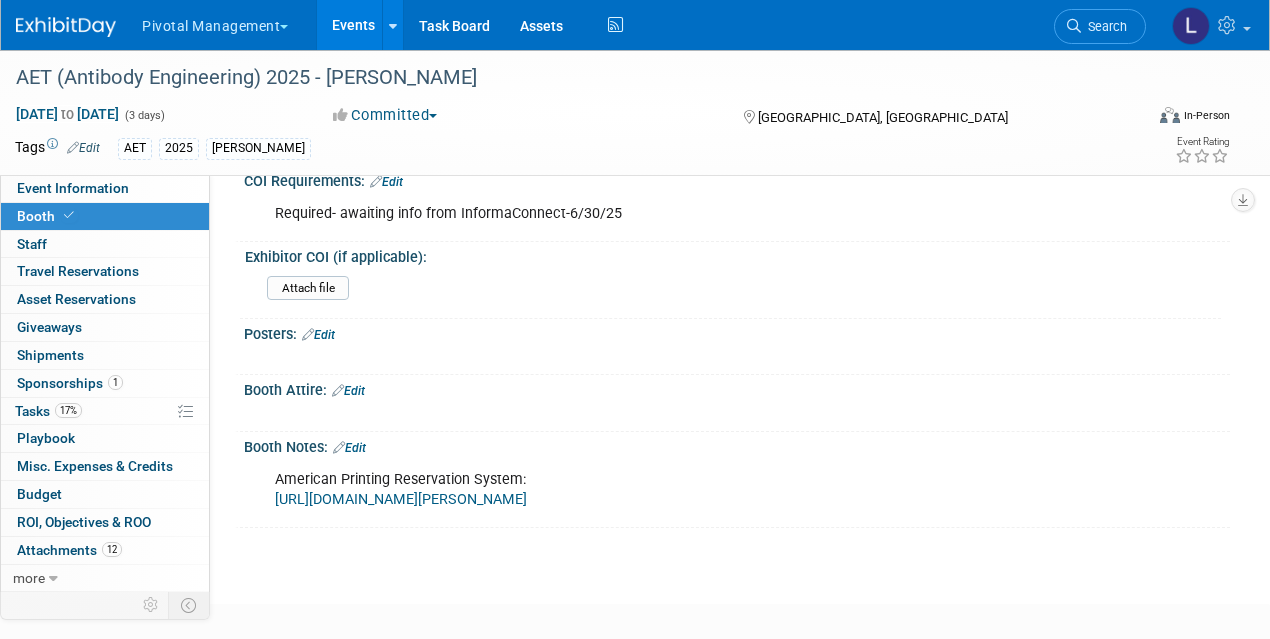 click on "Sponsorships 1" at bounding box center [70, 383] 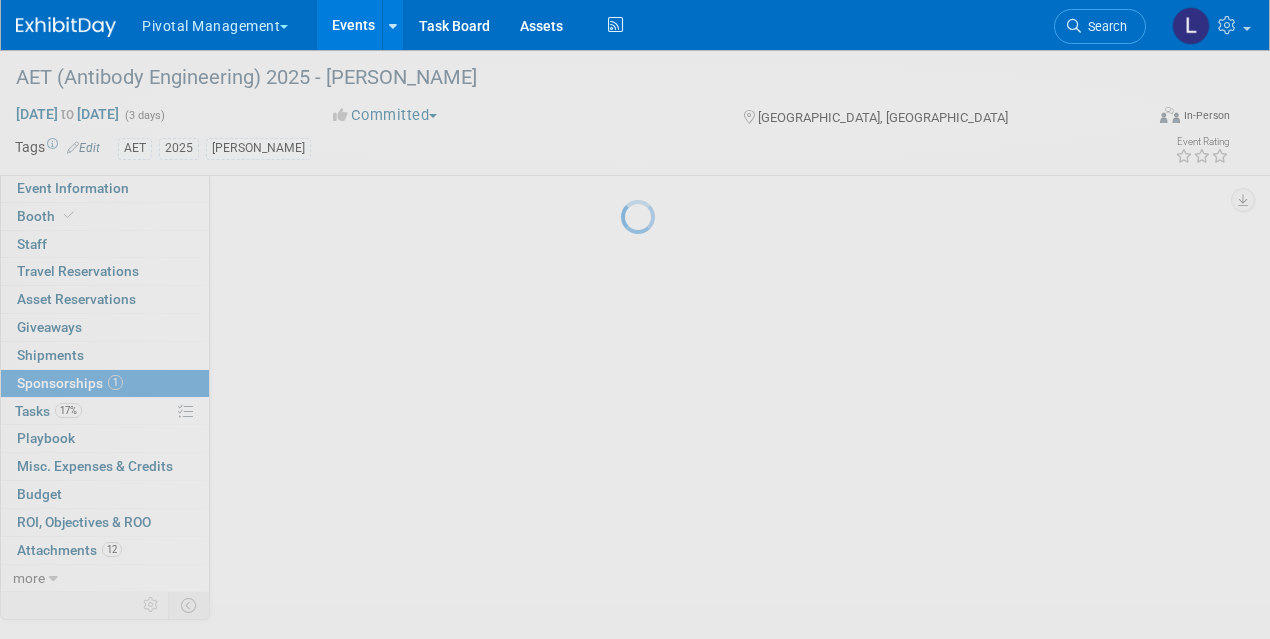 scroll, scrollTop: 0, scrollLeft: 0, axis: both 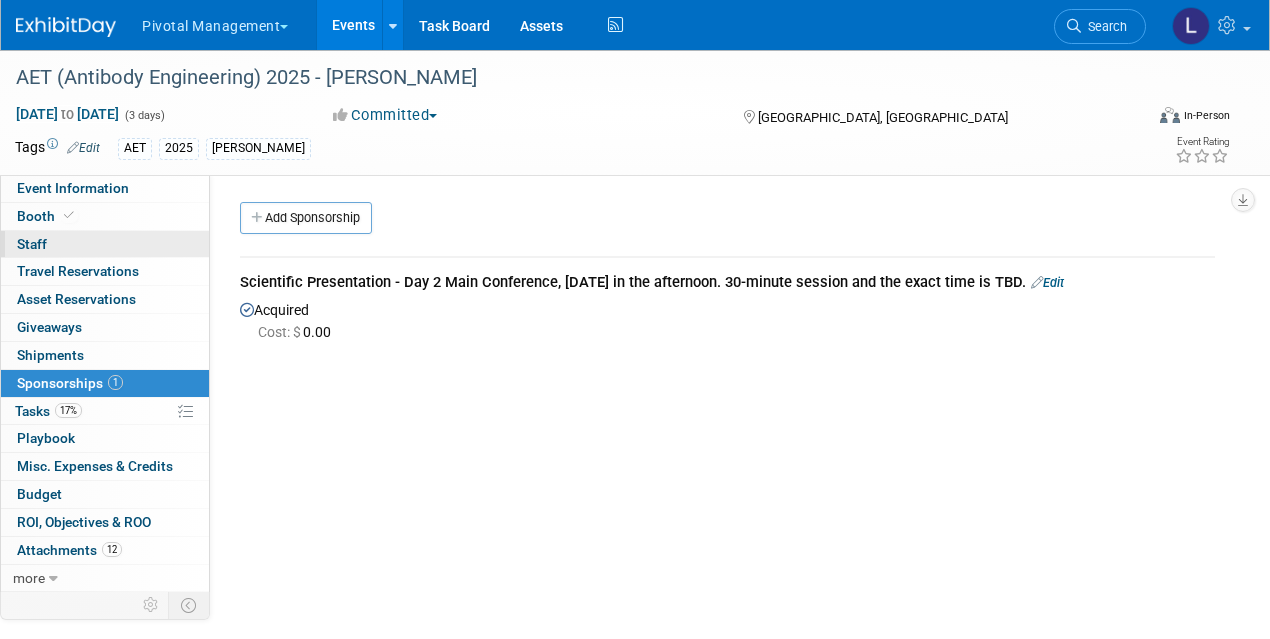 click on "0
Staff 0" at bounding box center (105, 244) 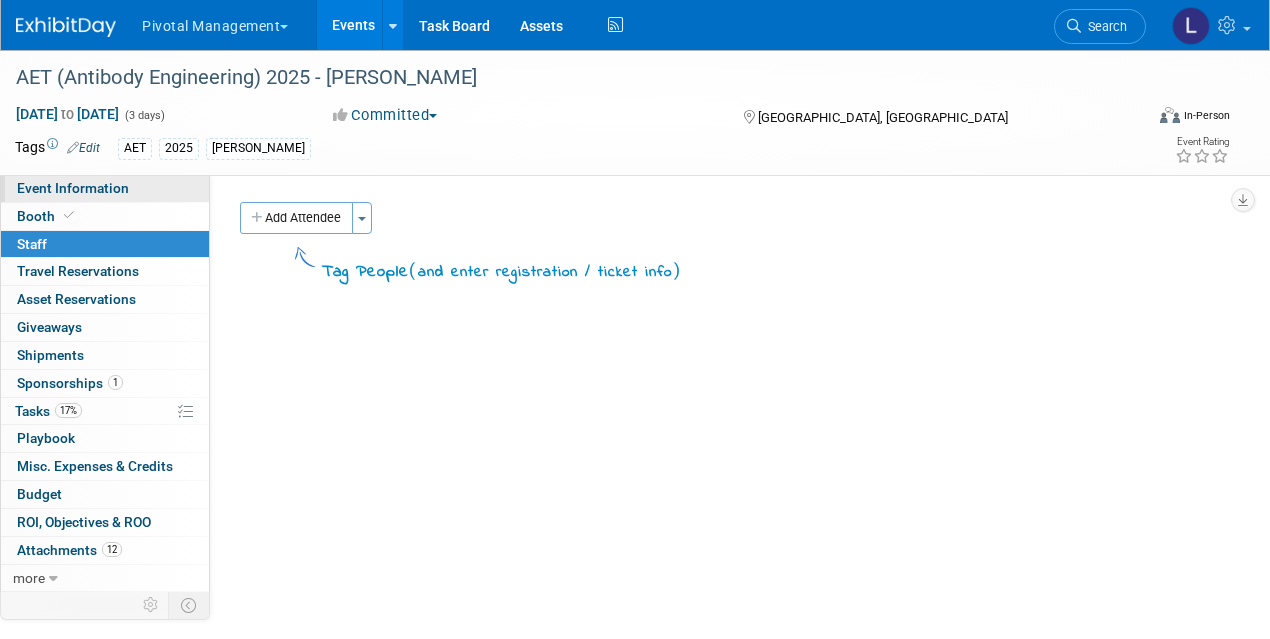 click on "Event Information" at bounding box center (73, 188) 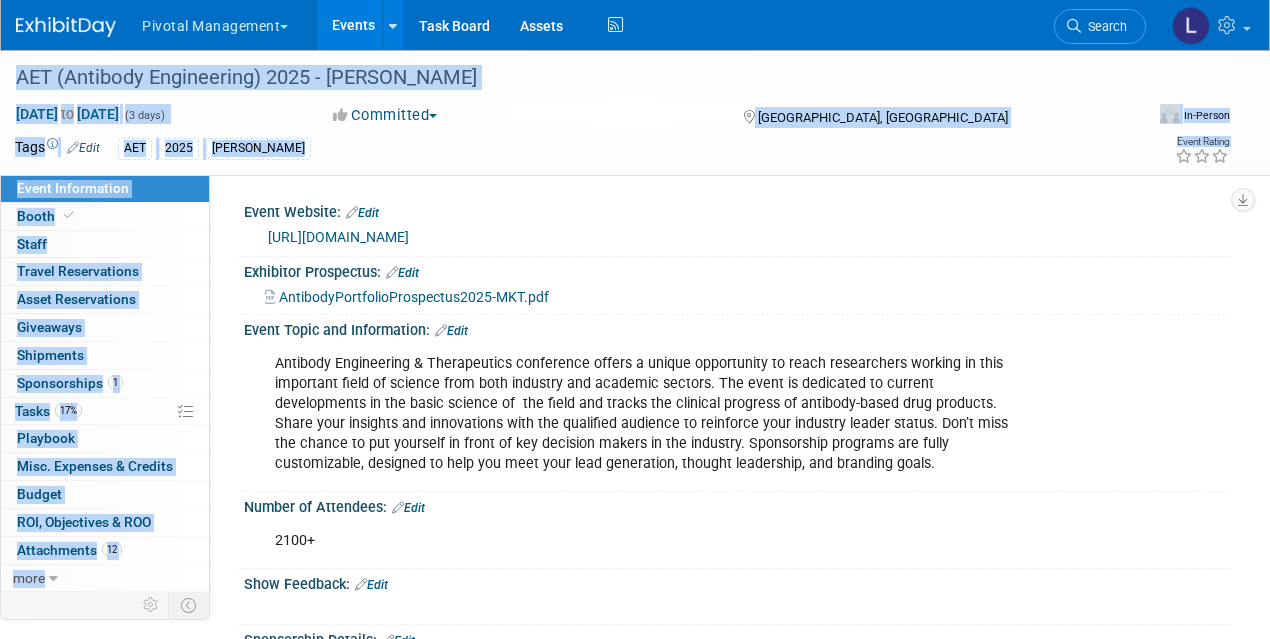 drag, startPoint x: 1269, startPoint y: 85, endPoint x: 1276, endPoint y: 139, distance: 54.451813 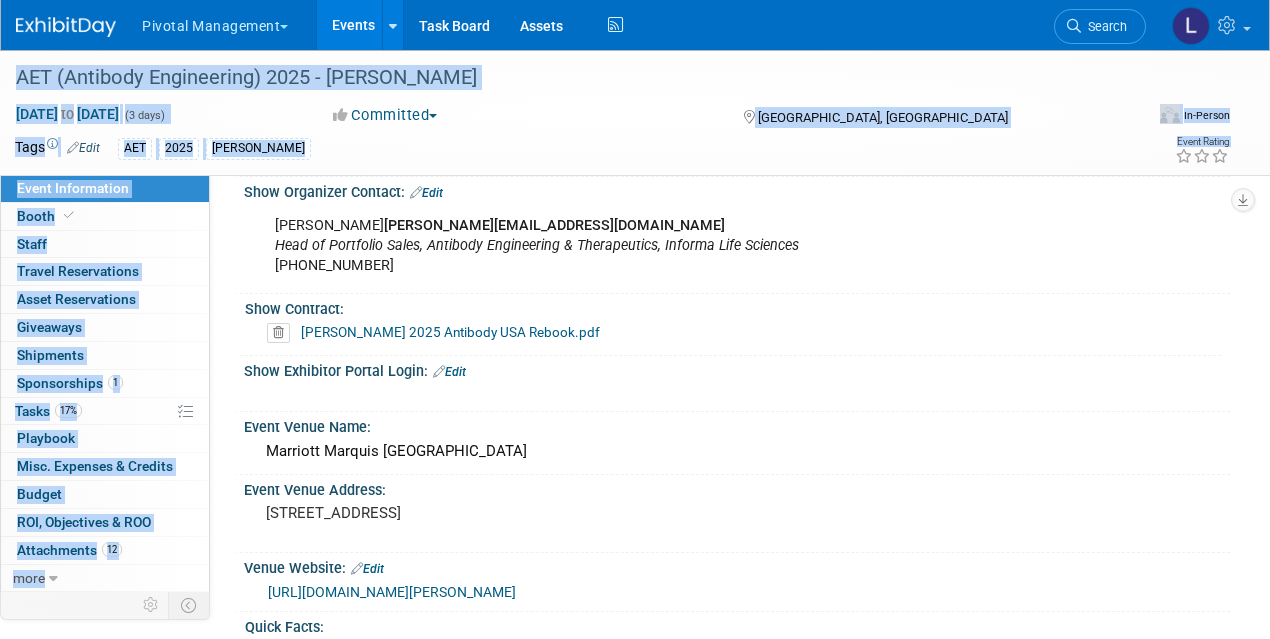 scroll, scrollTop: 1104, scrollLeft: 0, axis: vertical 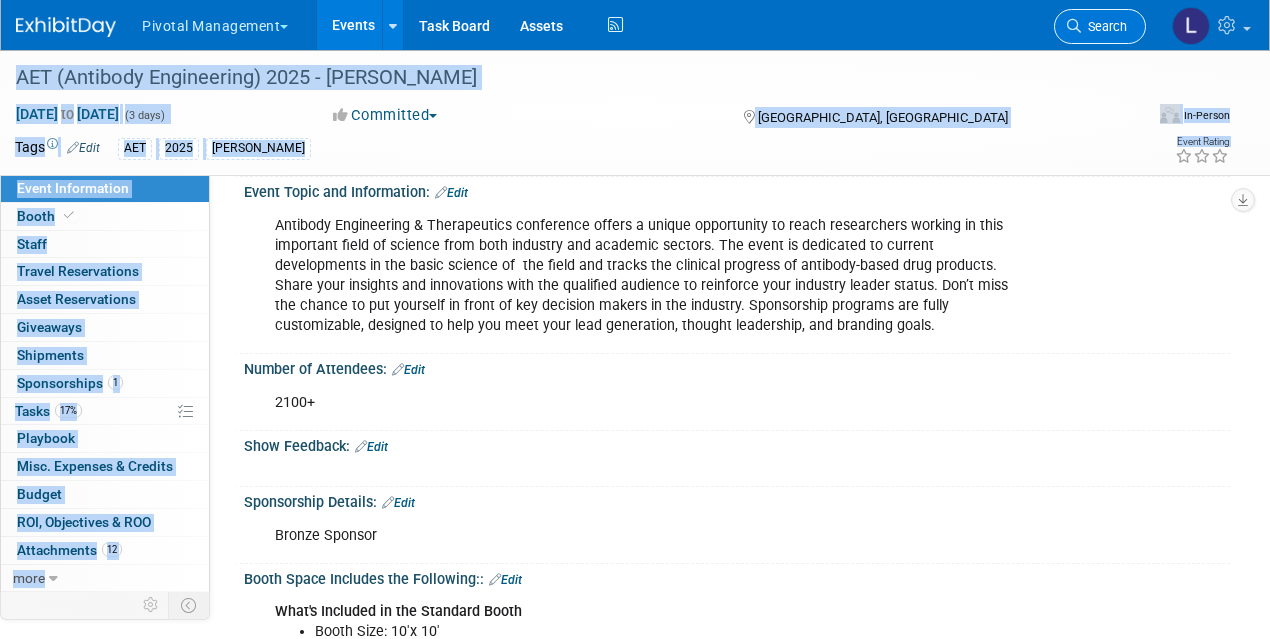 click on "Search" at bounding box center [1104, 26] 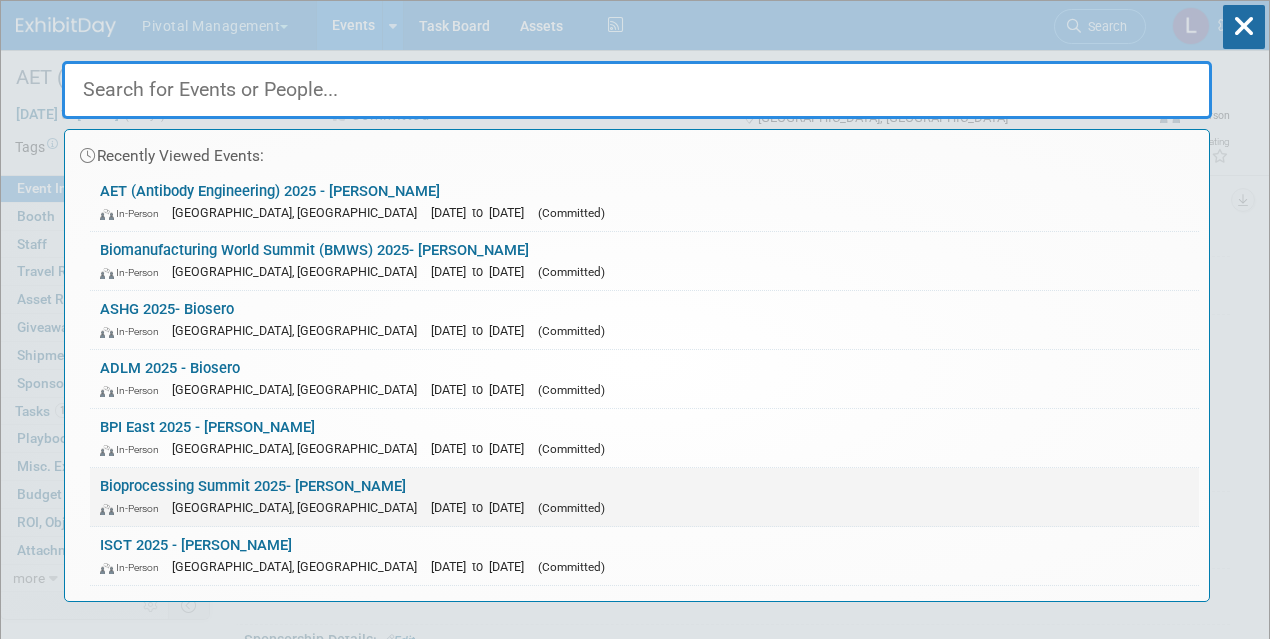click on "Bioprocessing Summit 2025- Asimov
In-Person
Boston, MA
Aug 18, 2025  to  Aug 21, 2025
(Committed)" at bounding box center (644, 497) 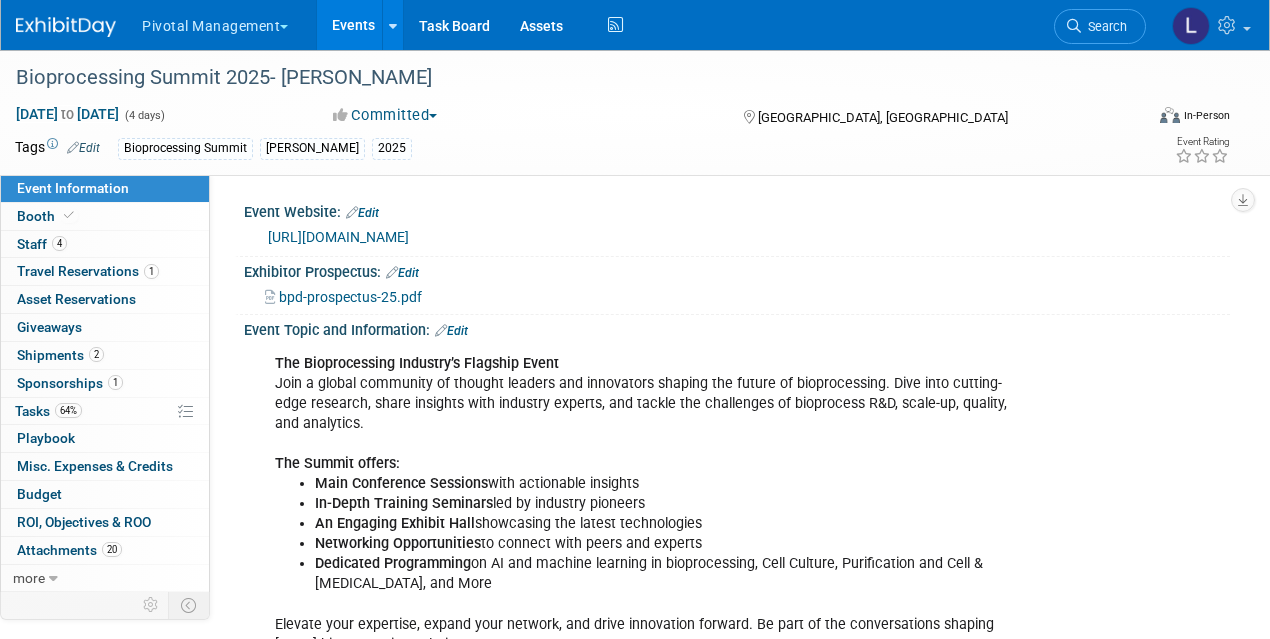 scroll, scrollTop: 0, scrollLeft: 0, axis: both 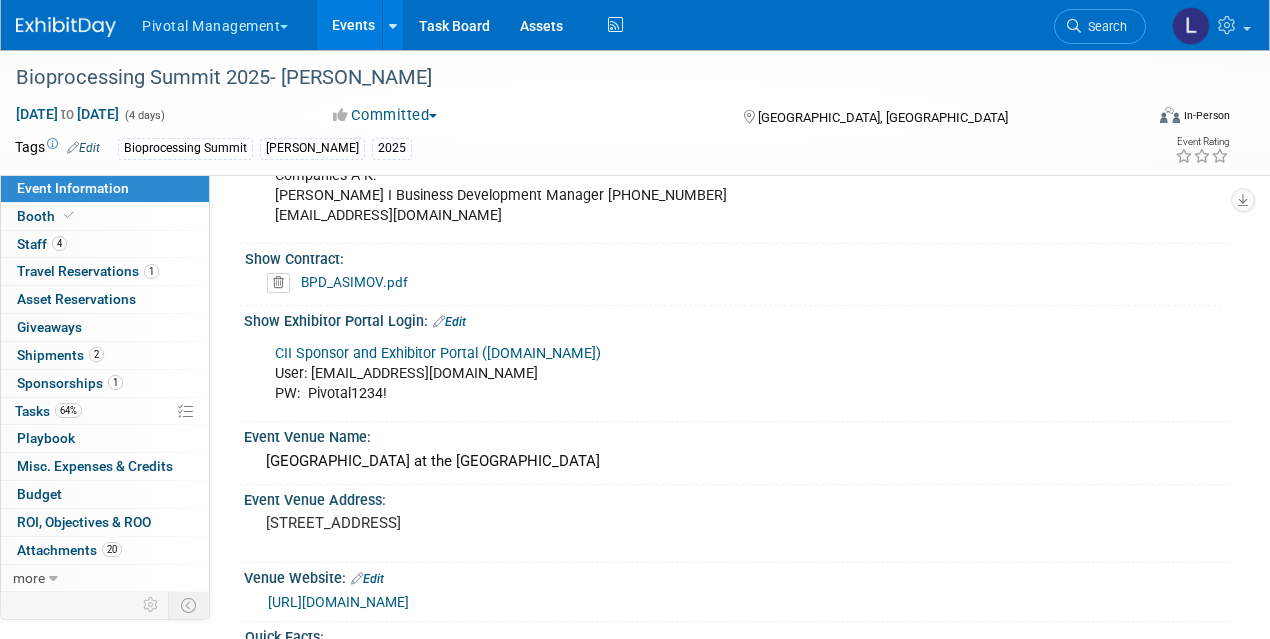 click on "CII Sponsor and Exhibitor Portal (spex-cii.com)" at bounding box center (438, 353) 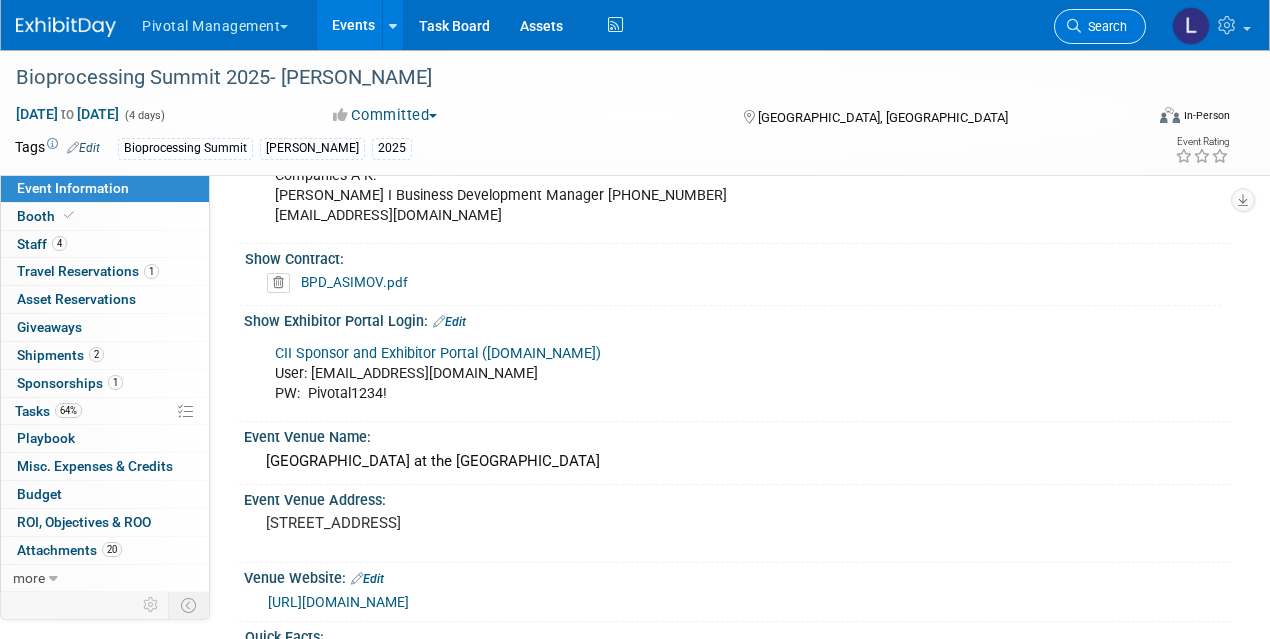 click on "Search" at bounding box center (1104, 26) 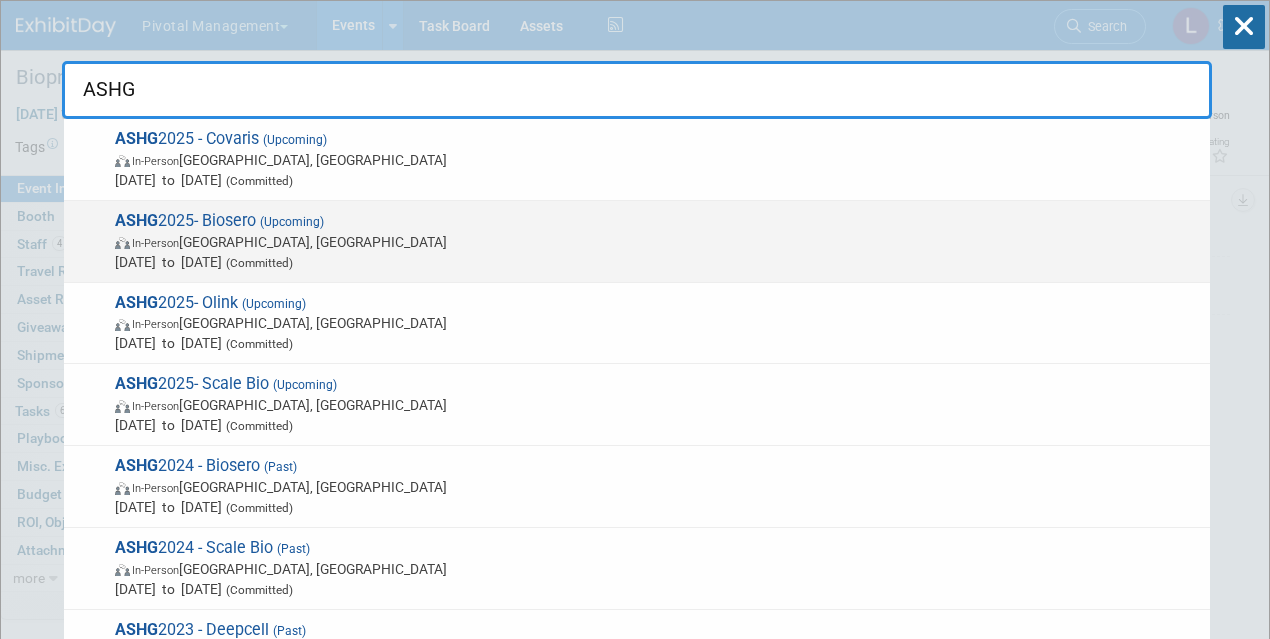 type on "ASHG" 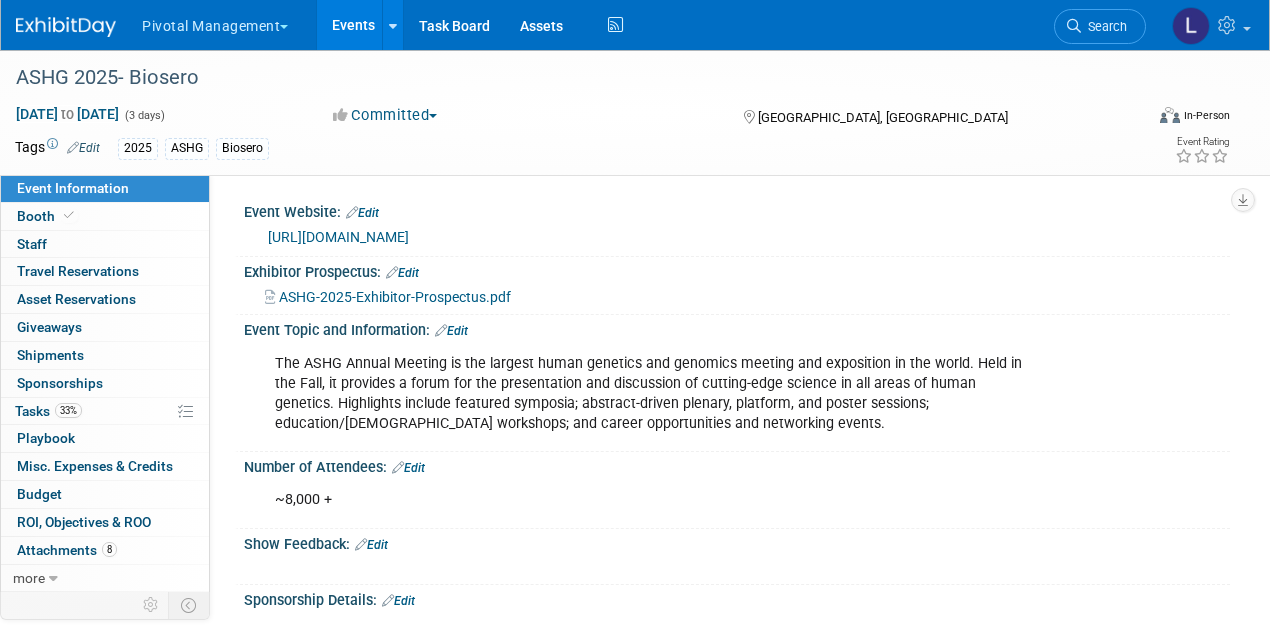 scroll, scrollTop: 0, scrollLeft: 0, axis: both 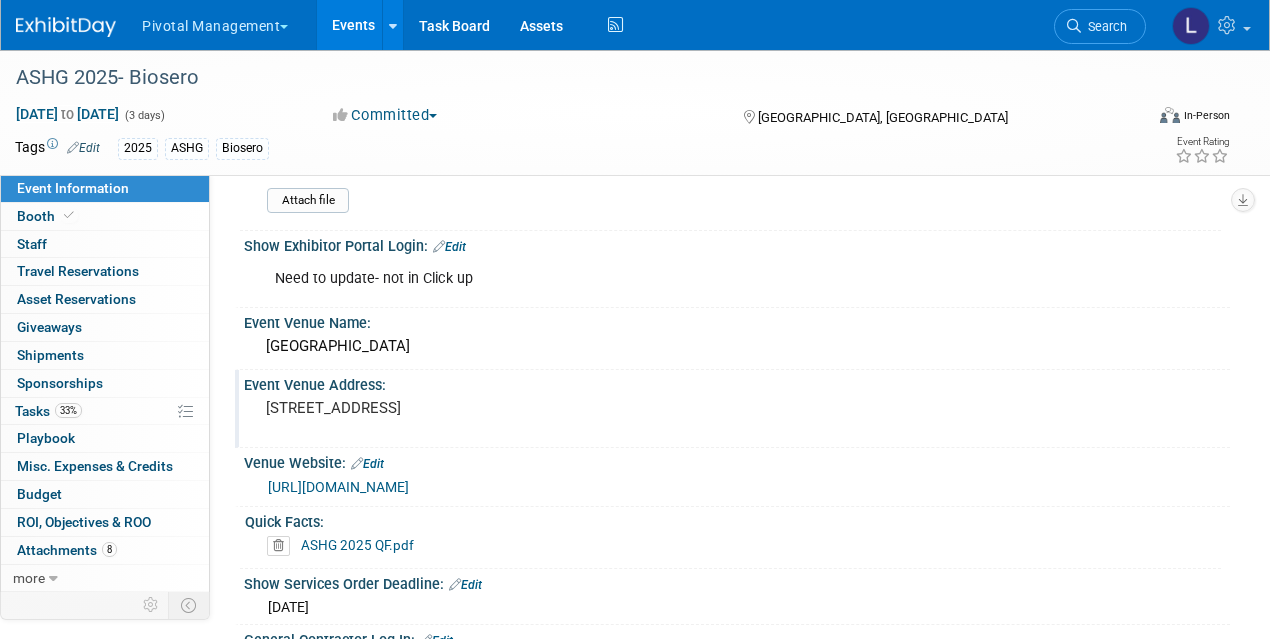 drag, startPoint x: 269, startPoint y: 401, endPoint x: 395, endPoint y: 423, distance: 127.90621 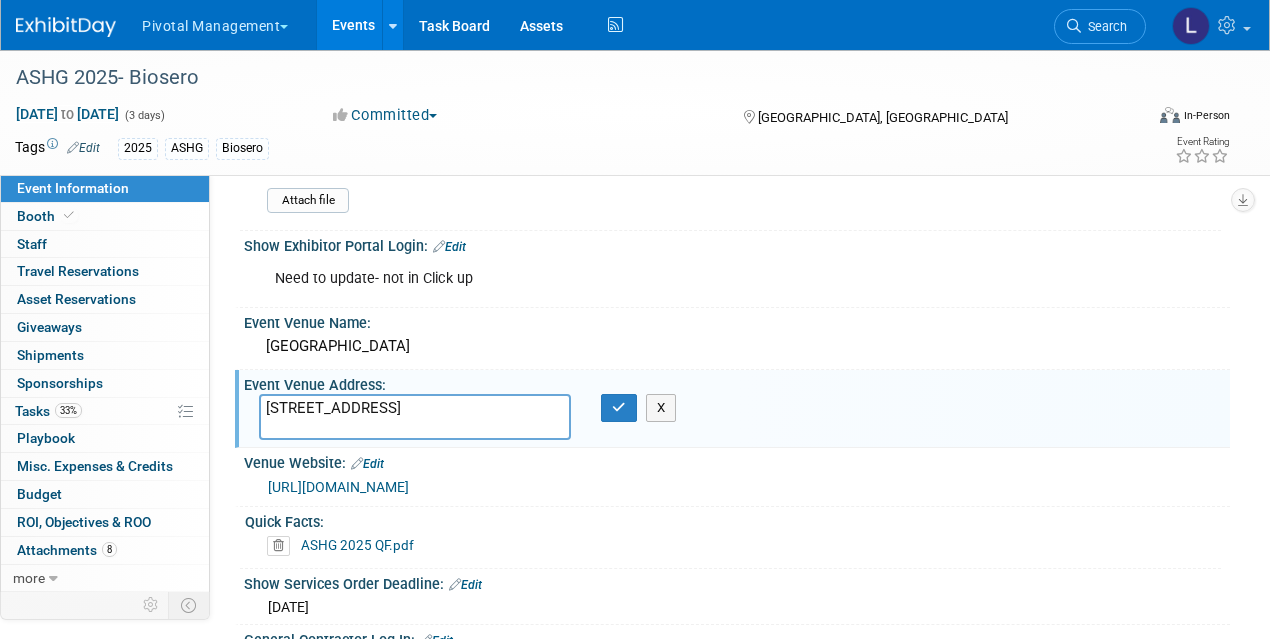 drag, startPoint x: 398, startPoint y: 417, endPoint x: 254, endPoint y: 383, distance: 147.95946 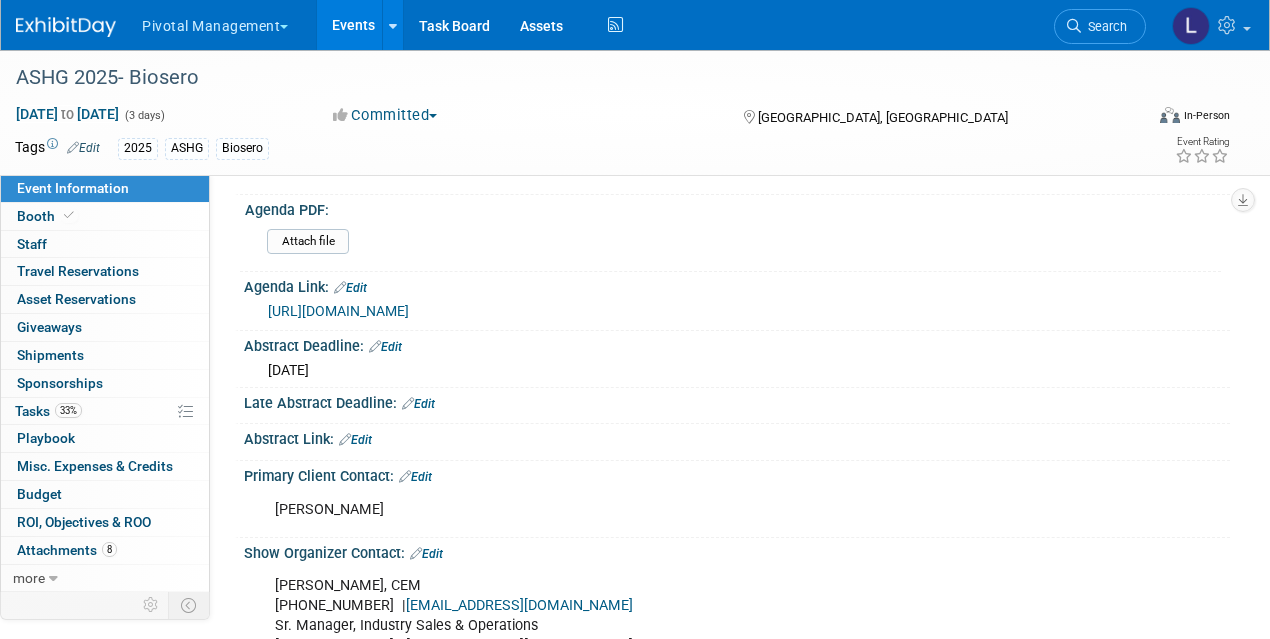 scroll, scrollTop: 810, scrollLeft: 0, axis: vertical 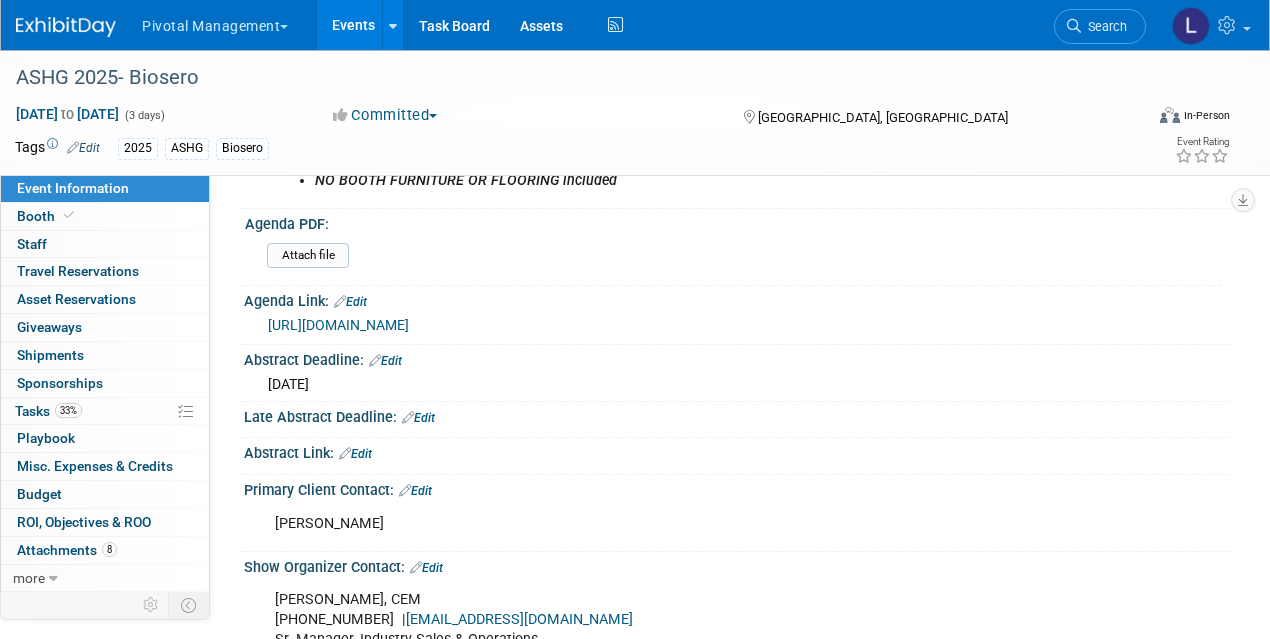 click on "ASHG 2025- Biosero
[DATE]  to  [DATE]
(3 days)
[DATE] to [DATE]
Committed
Committed
Considering
Not Going
Need to Research
Visibility/No Support
Waiting on PO
Ready to Book
Attend Only
[GEOGRAPHIC_DATA], [GEOGRAPHIC_DATA]
Virtual
In-Person
Hybrid
<img src="[URL][DOMAIN_NAME]" style="width: 22px; height: 18px; margin-top: 2px; margin-bottom: 2px; margin-left: 2px; filter: Grayscale(70%); opacity: 0.9;" />   Virtual
<img src="[URL][DOMAIN_NAME]" style="width: 22px; height: 18px; margin-top: 2px; margin-bottom: 2px; margin-left: 2px; filter: Grayscale(70%); opacity: 0.9;" />   In-Person
Tags
Edit
2025
ASHG
Biosero
Event Rating
Event Information Tab:
Export tab to PDF" at bounding box center (635, 112) 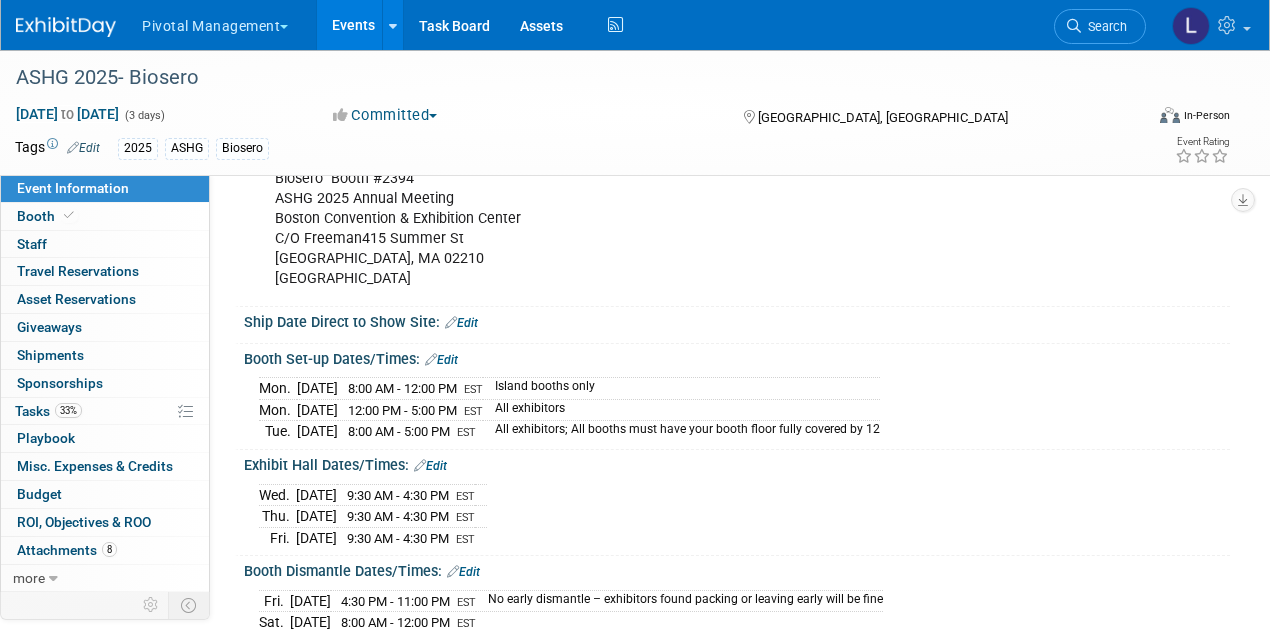 scroll, scrollTop: 2294, scrollLeft: 0, axis: vertical 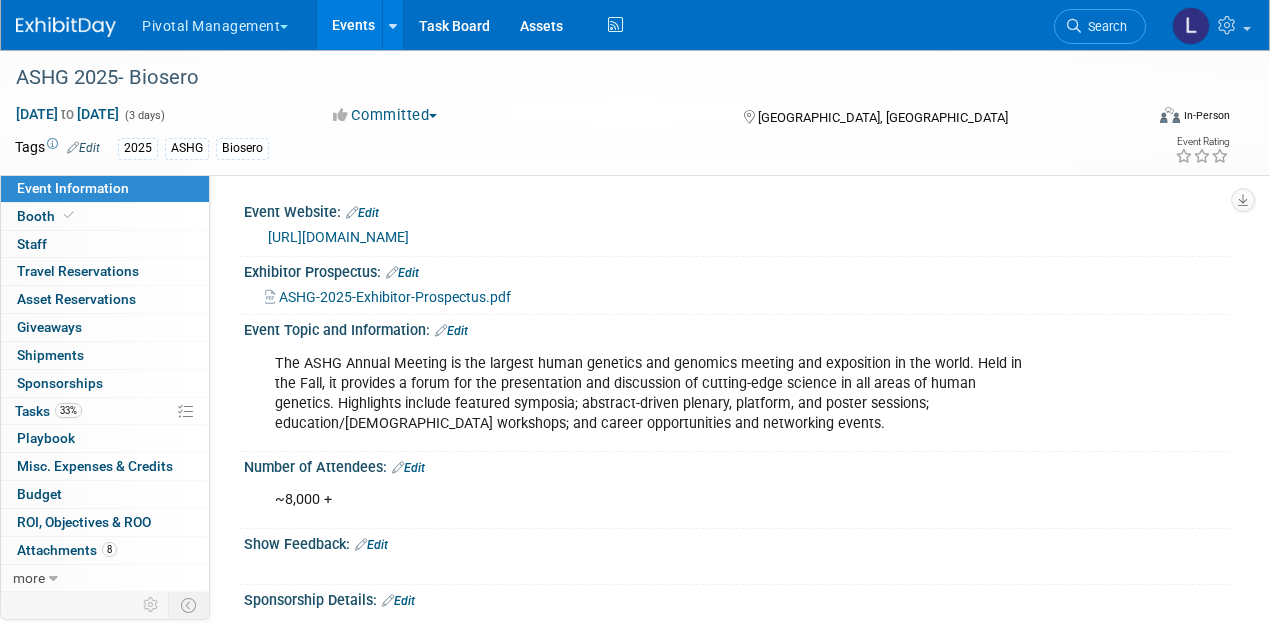 click on "[URL][DOMAIN_NAME]" at bounding box center [338, 237] 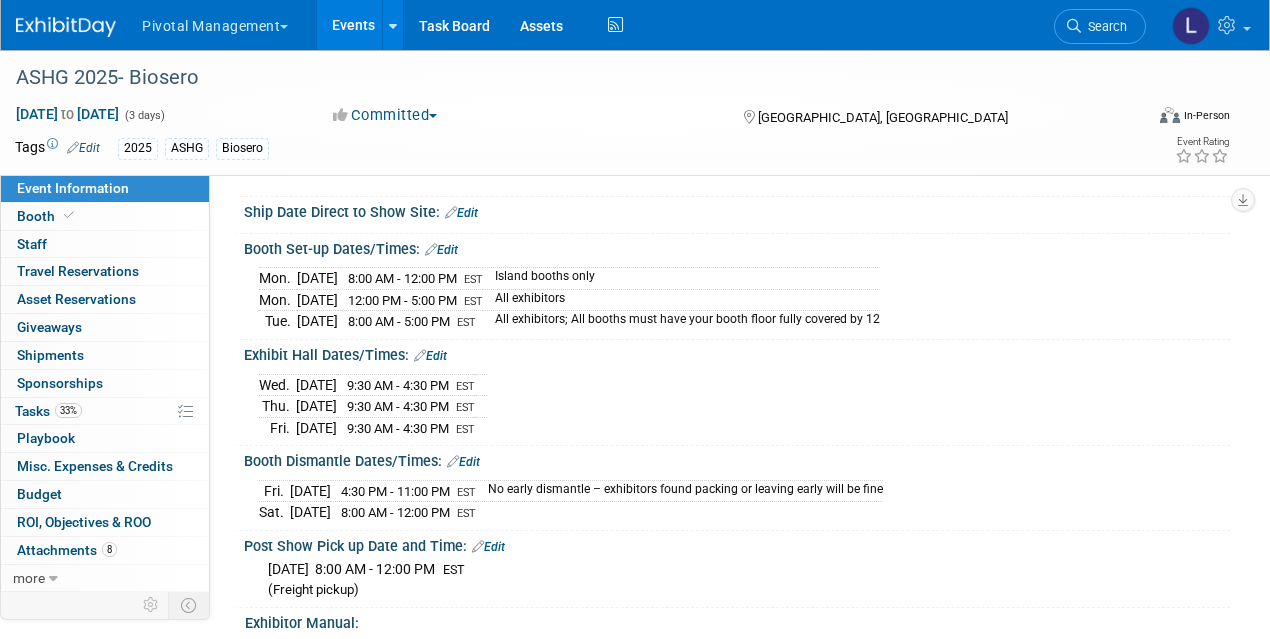 scroll, scrollTop: 2380, scrollLeft: 0, axis: vertical 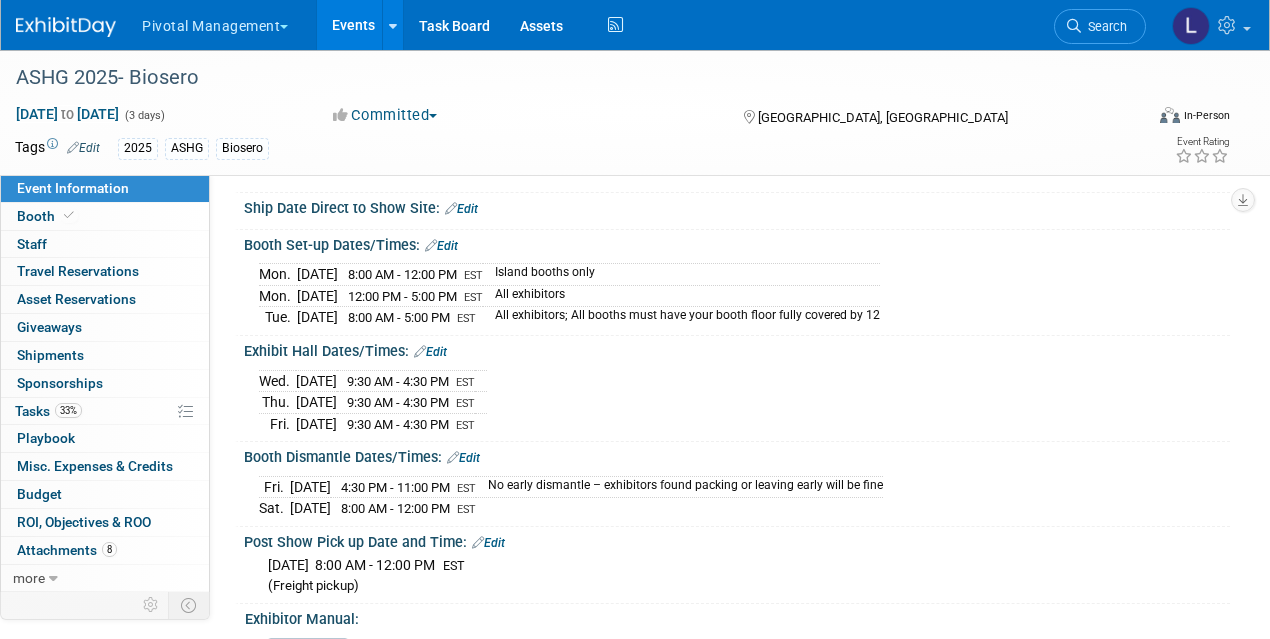 click on "Edit" at bounding box center [463, 458] 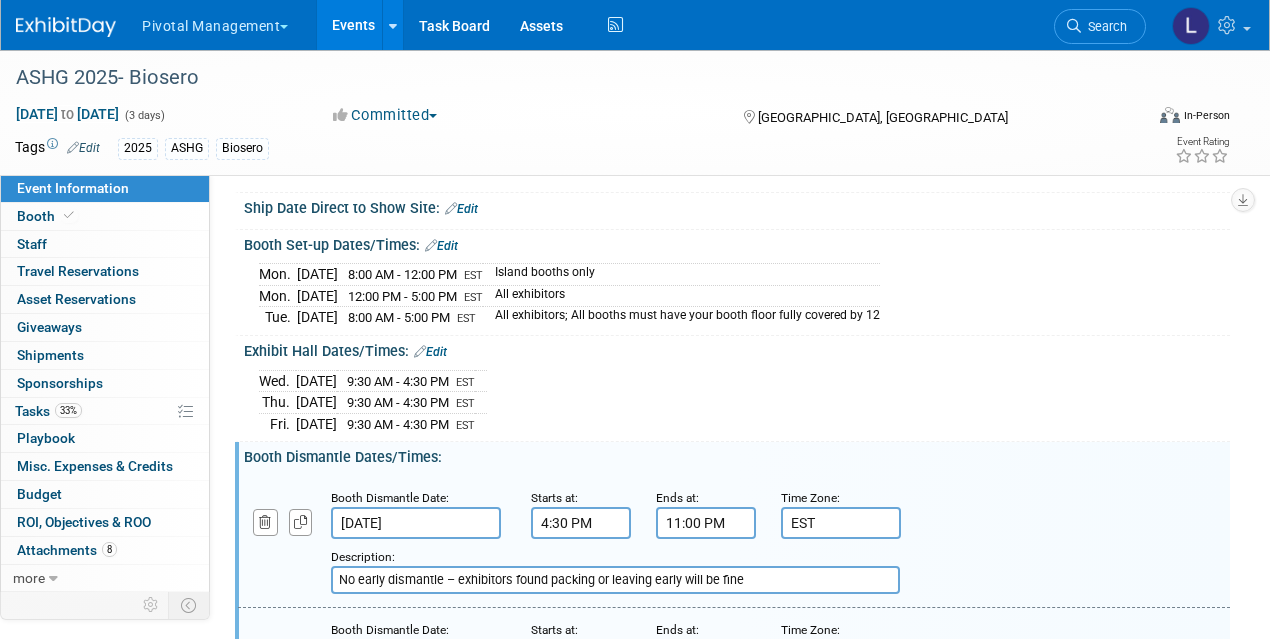 click on "No early dismantle – exhibitors found packing or leaving early will be fine" at bounding box center [615, 580] 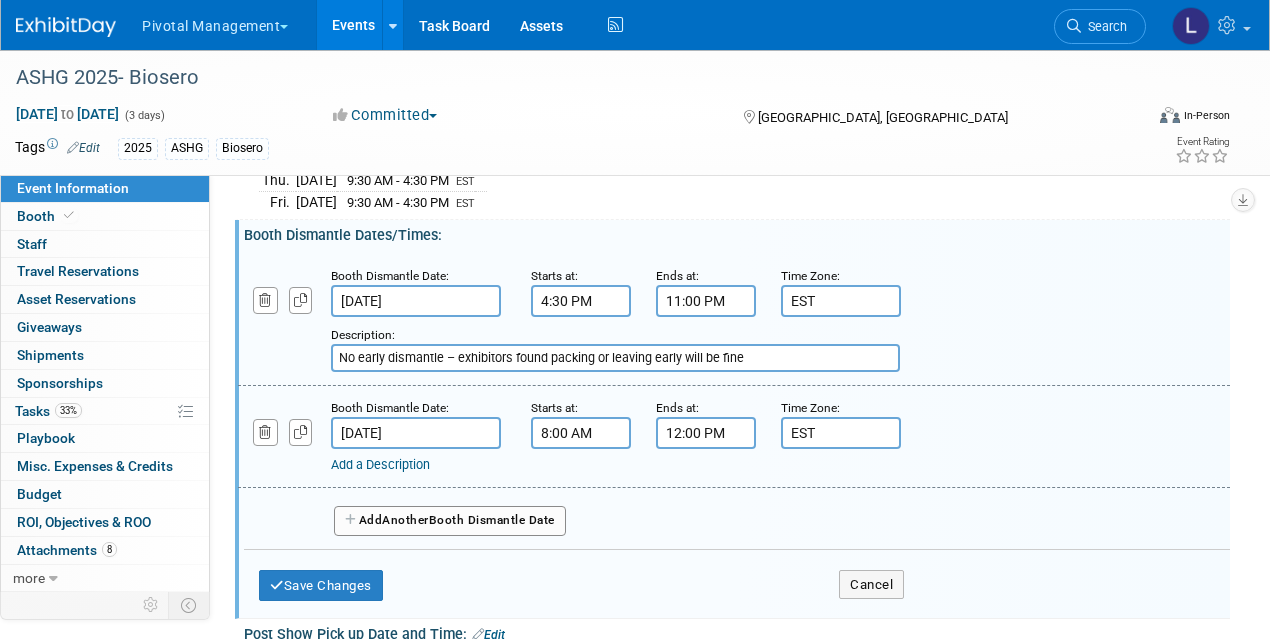 scroll, scrollTop: 2597, scrollLeft: 0, axis: vertical 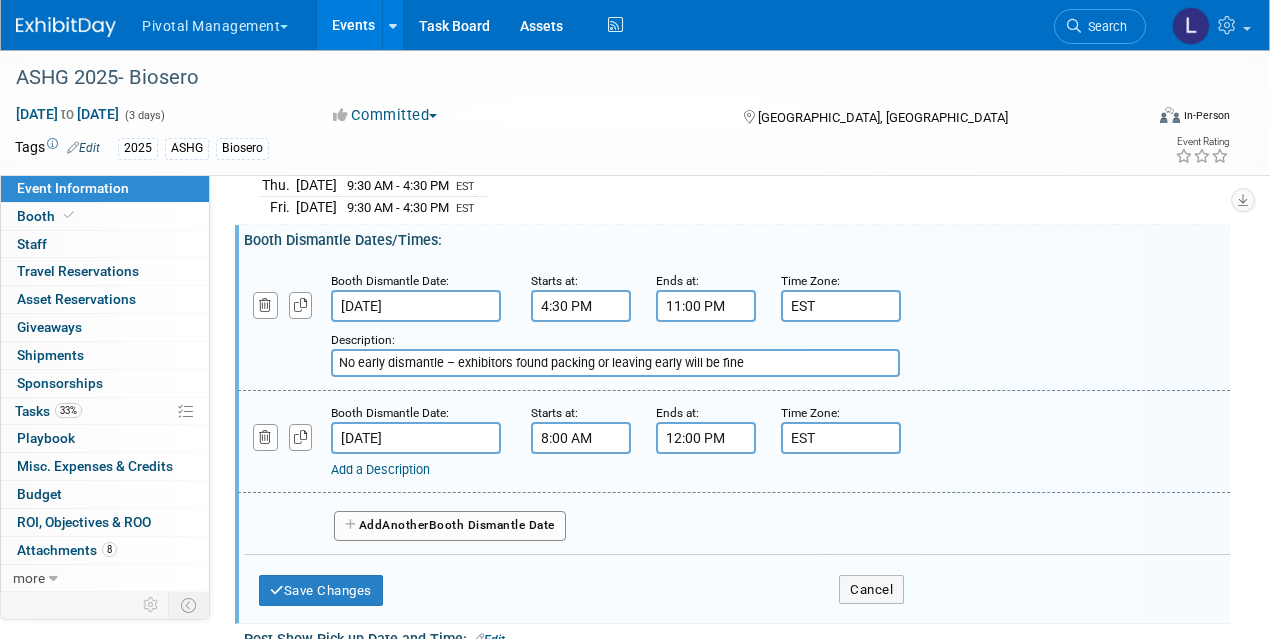 click on "No early dismantle – exhibitors found packing or leaving early will be fine" at bounding box center (615, 363) 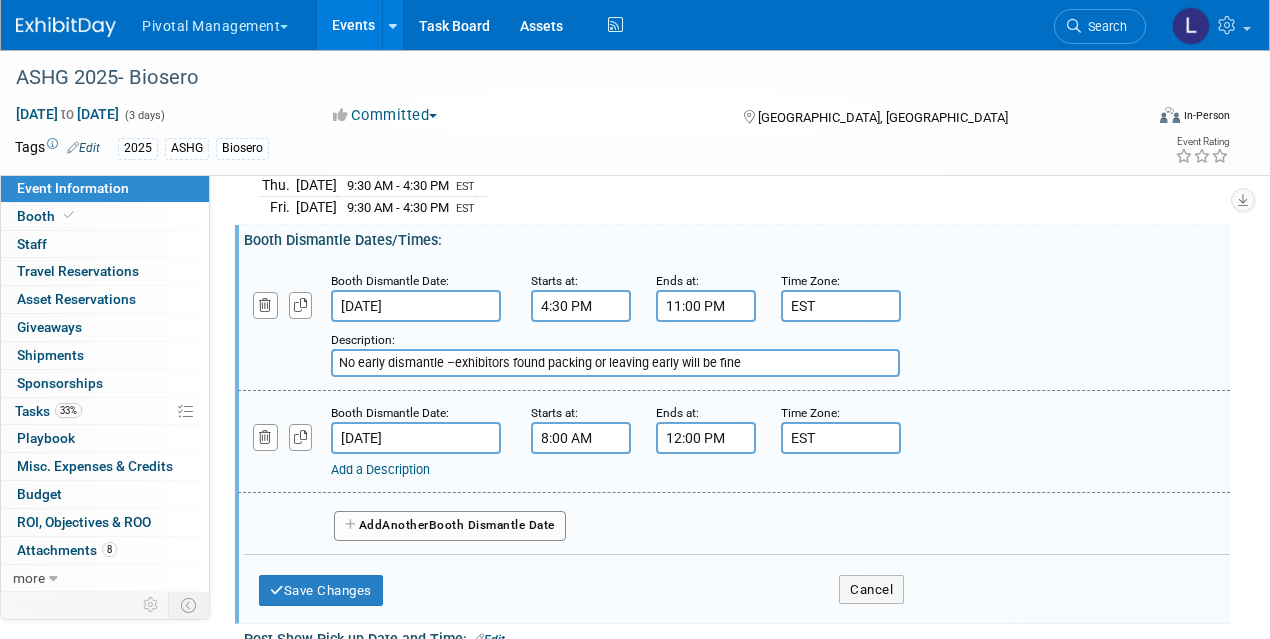 click on "No early dismantle –exhibitors found packing or leaving early will be fine" at bounding box center [615, 363] 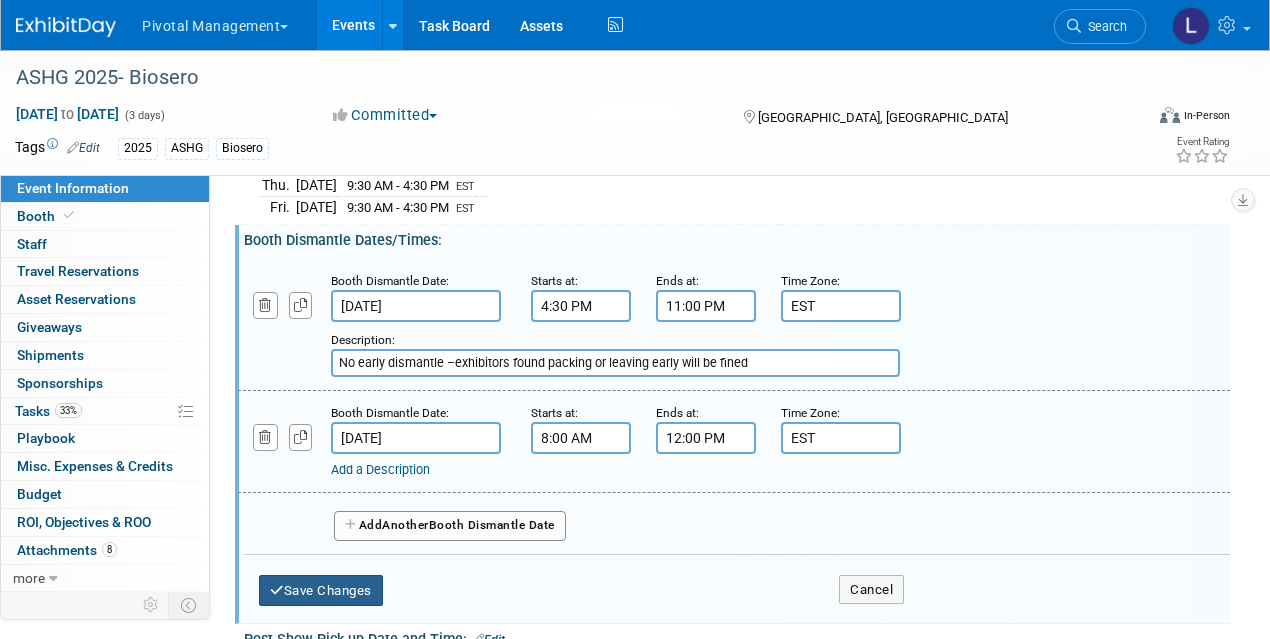 type on "No early dismantle –exhibitors found packing or leaving early will be fined" 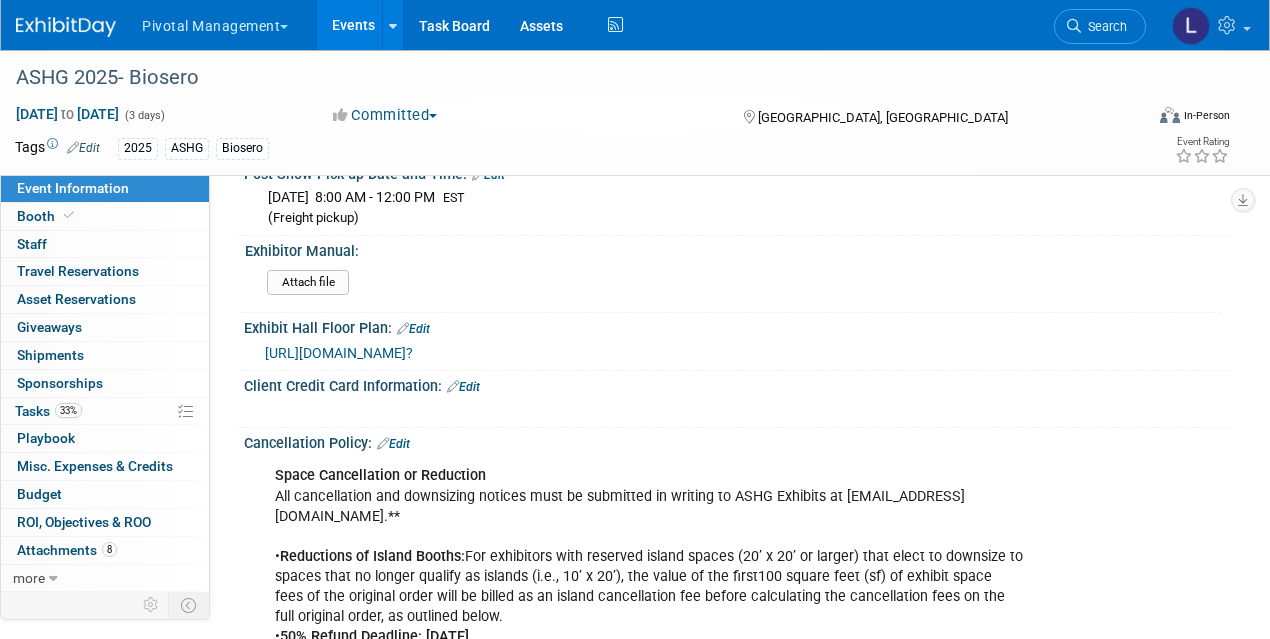 scroll, scrollTop: 2758, scrollLeft: 0, axis: vertical 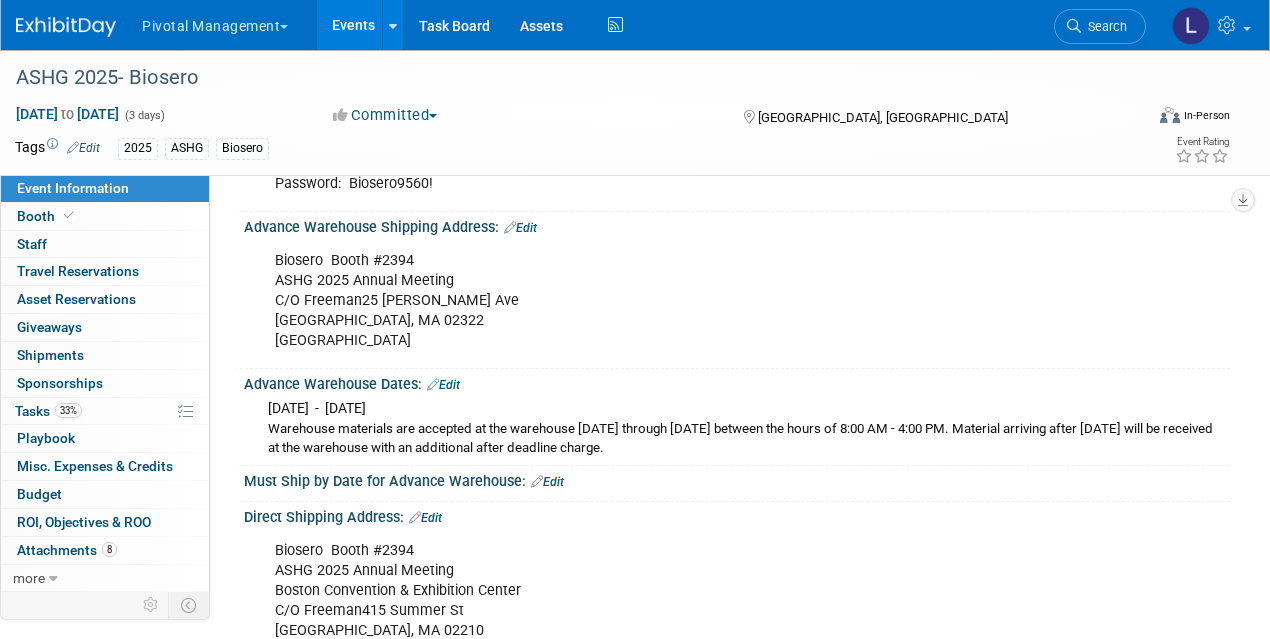 click on "Edit" at bounding box center (520, 228) 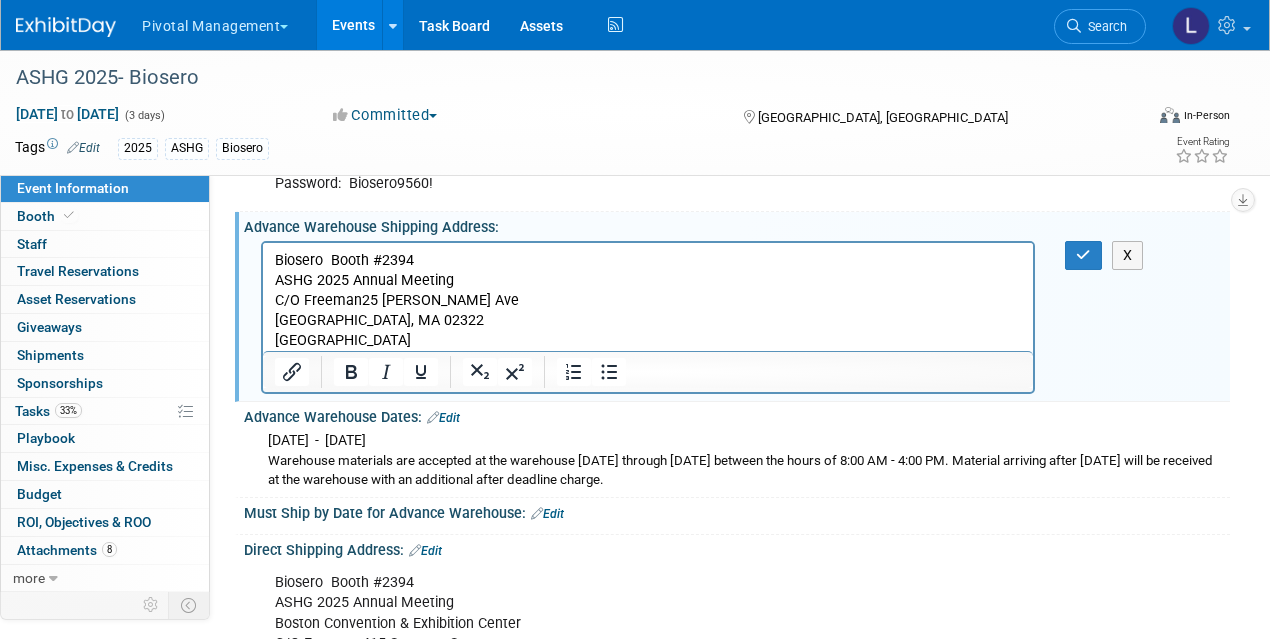 scroll, scrollTop: 0, scrollLeft: 0, axis: both 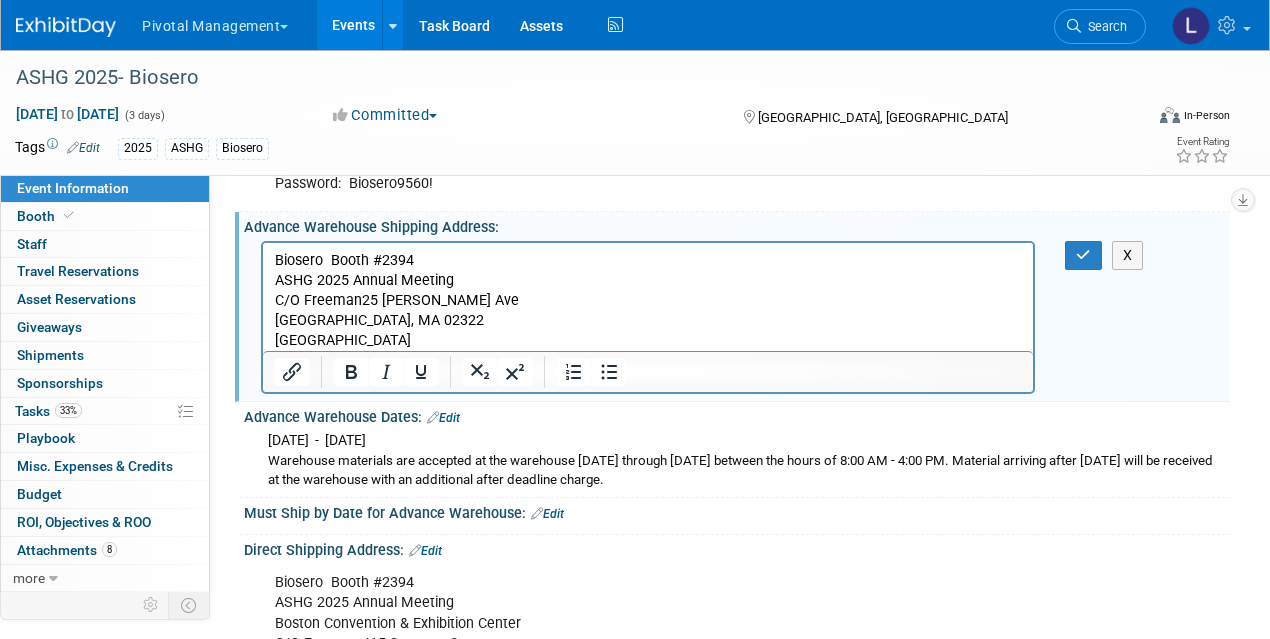click on "Biosero  Booth #2394 ASHG 2025 Annual Meeting C/O [STREET_ADDRESS][PERSON_NAME]" at bounding box center [648, 300] 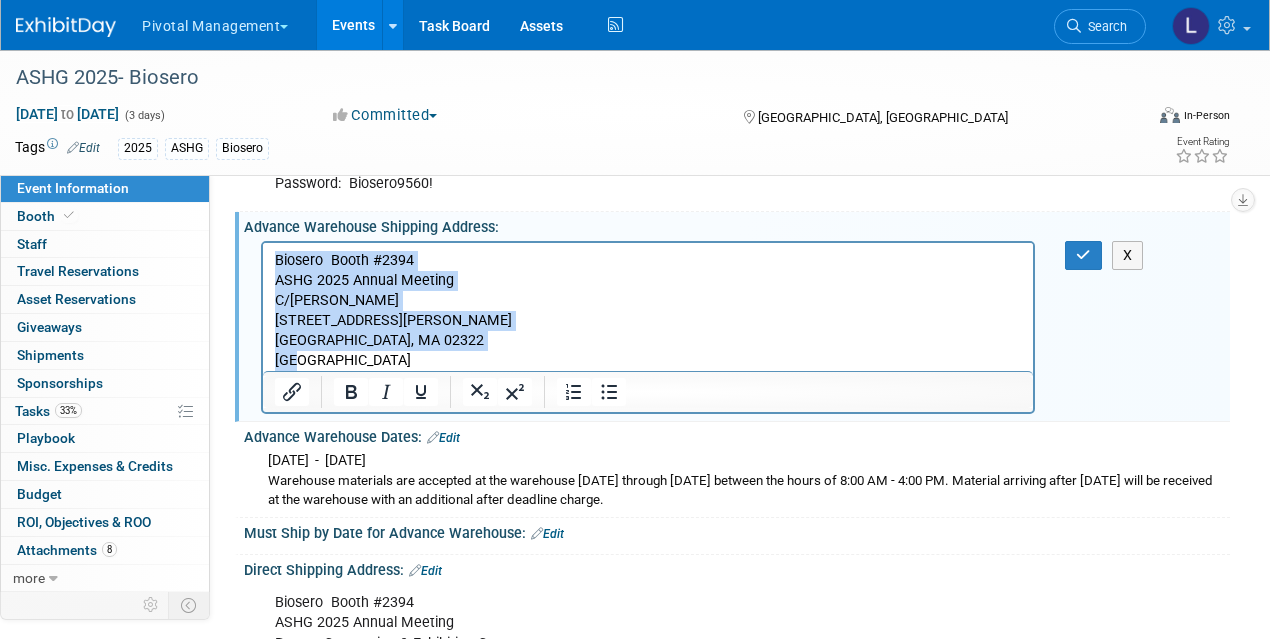 drag, startPoint x: 350, startPoint y: 365, endPoint x: 262, endPoint y: 254, distance: 141.65099 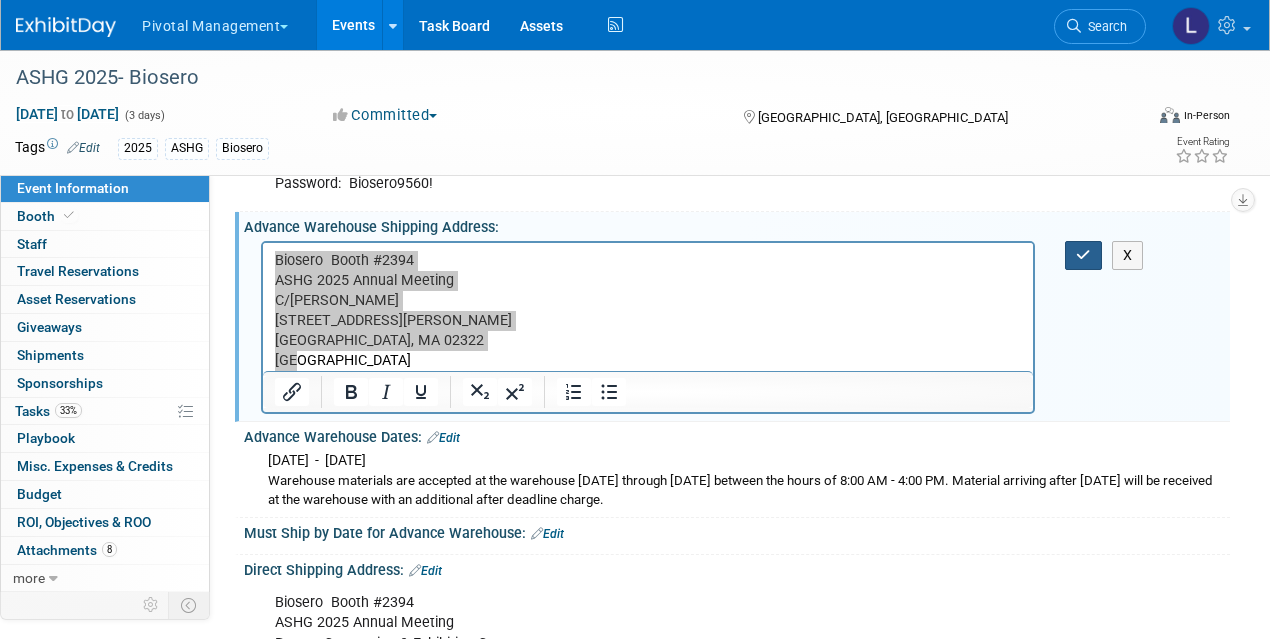 drag, startPoint x: 1071, startPoint y: 246, endPoint x: 1038, endPoint y: 252, distance: 33.54102 